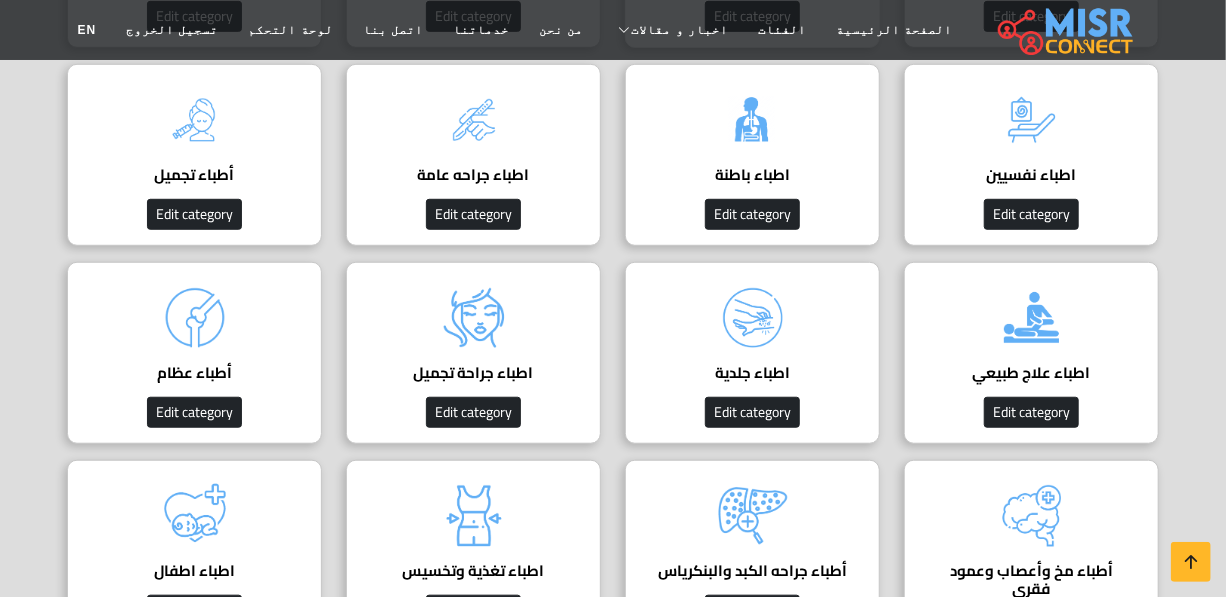 scroll, scrollTop: 363, scrollLeft: 0, axis: vertical 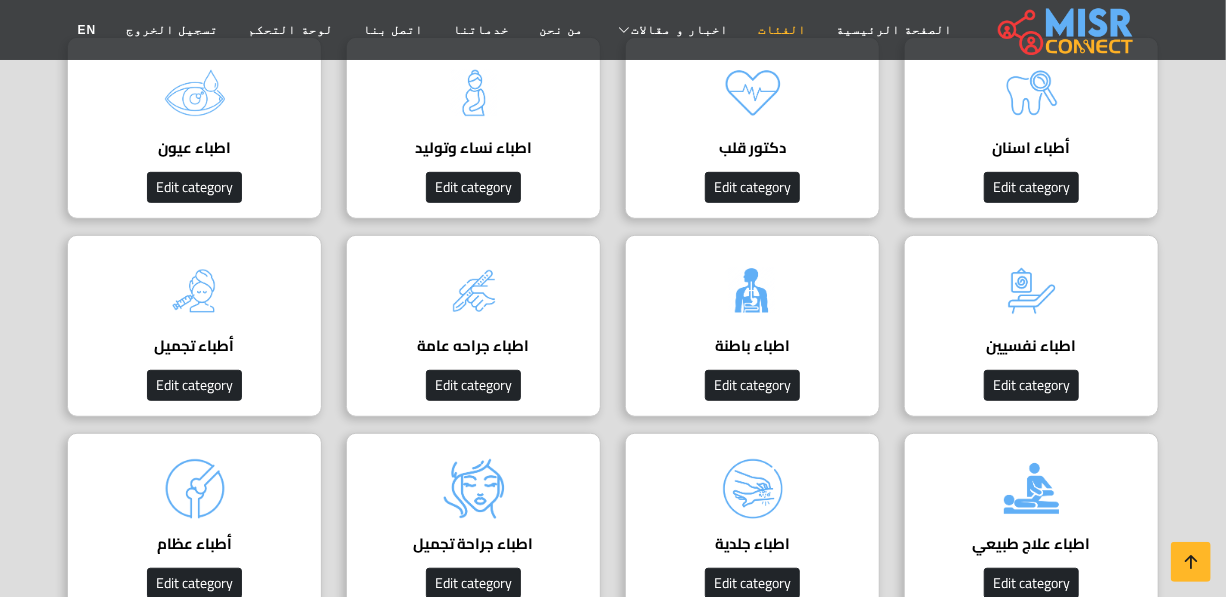 click on "الفئات" at bounding box center (782, 30) 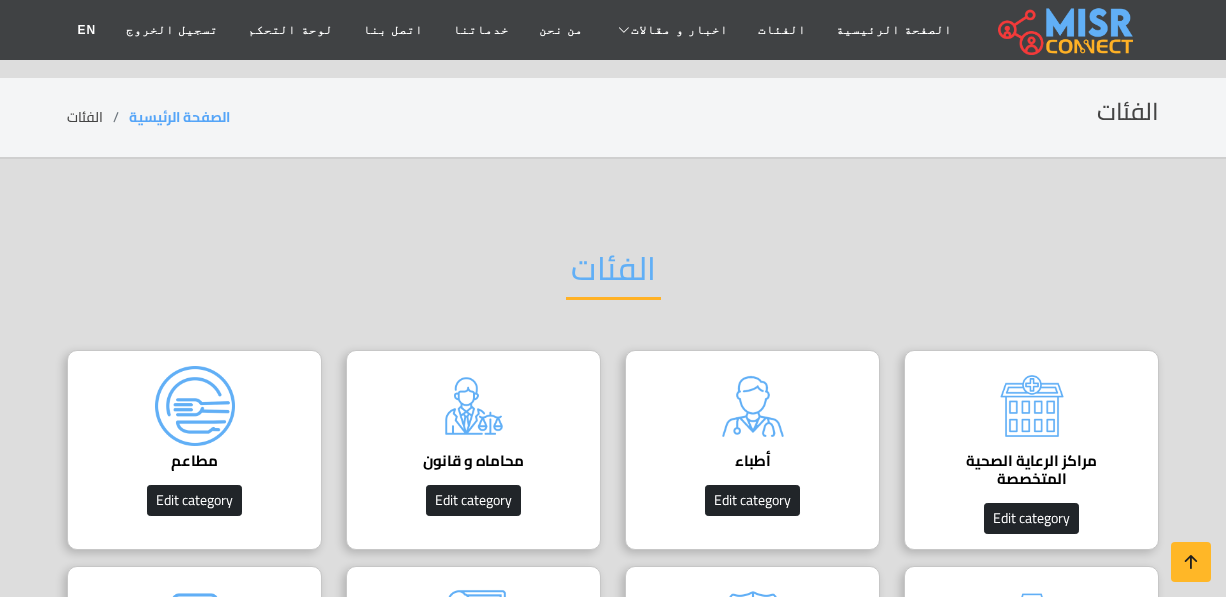 scroll, scrollTop: 272, scrollLeft: 0, axis: vertical 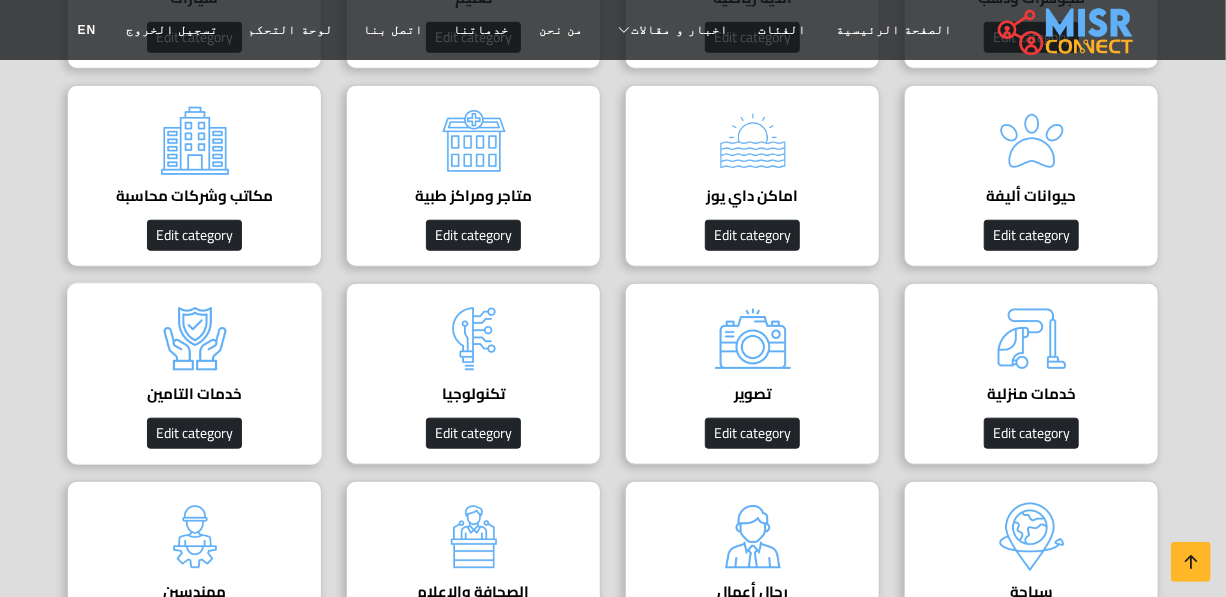 click at bounding box center (195, 339) 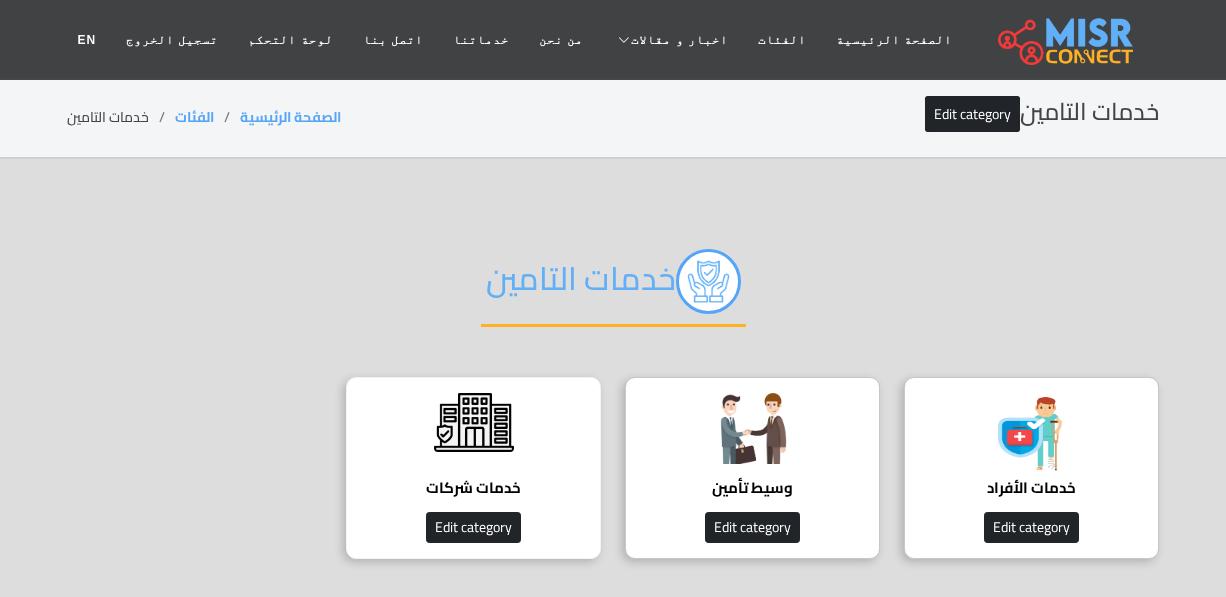 scroll, scrollTop: 0, scrollLeft: 0, axis: both 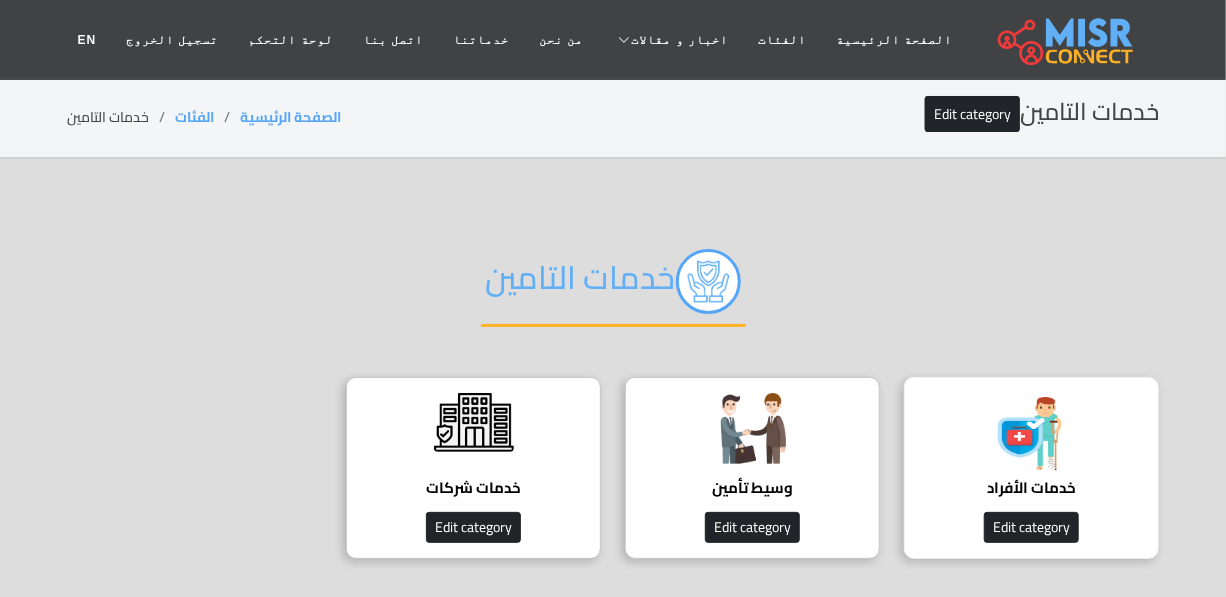 click on "خدمات الأفراد" at bounding box center (1031, 488) 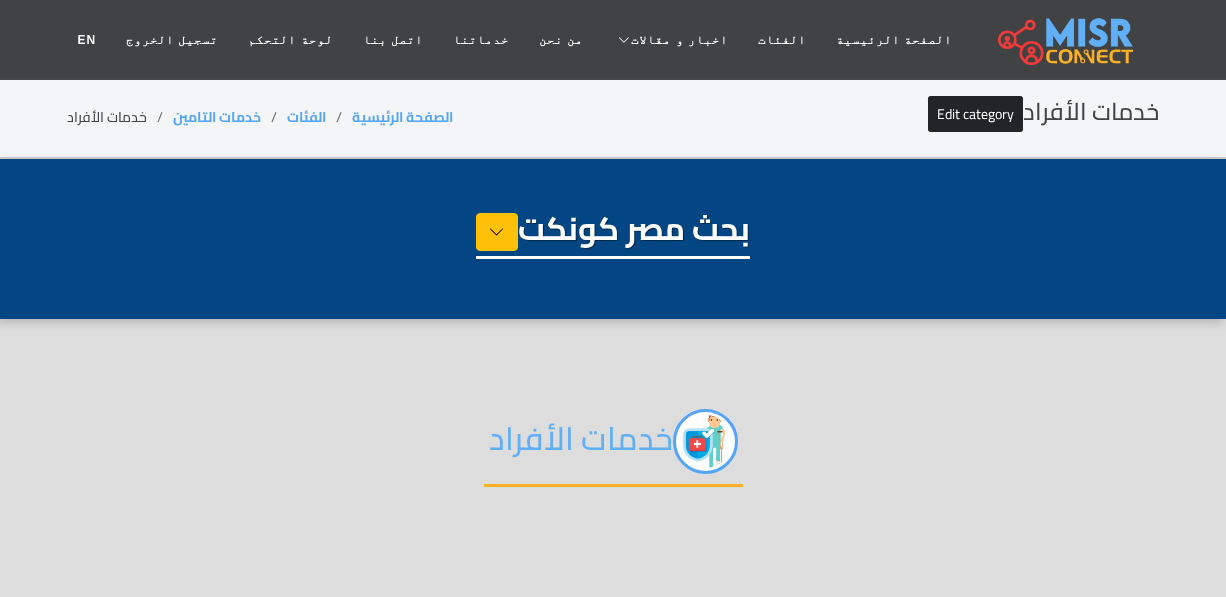 select on "**********" 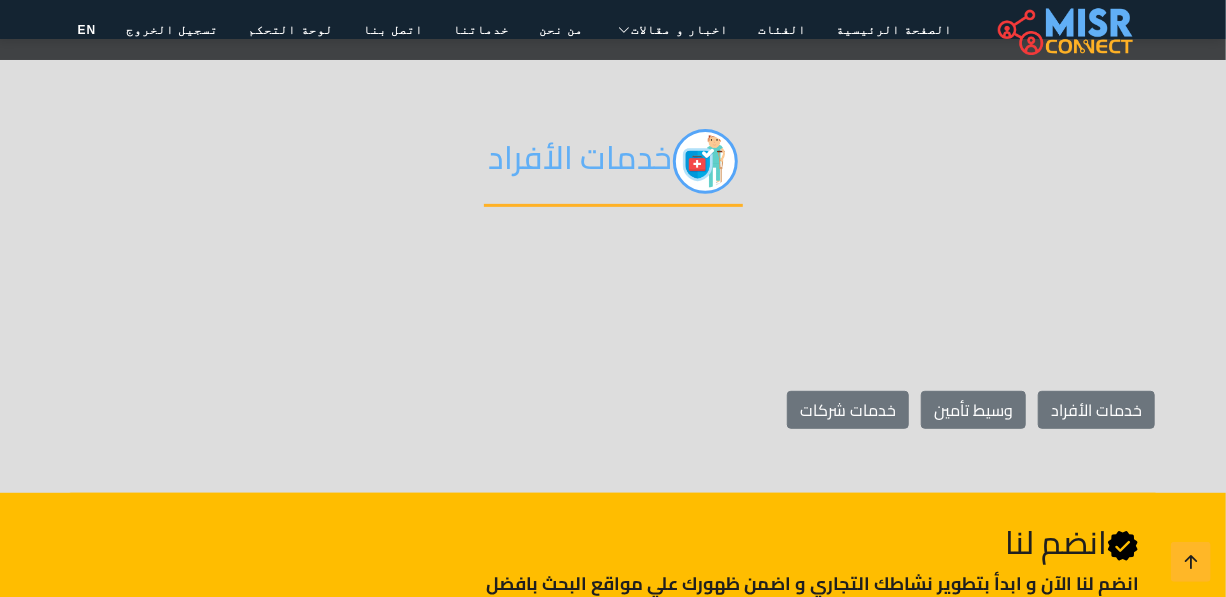 scroll, scrollTop: 272, scrollLeft: 0, axis: vertical 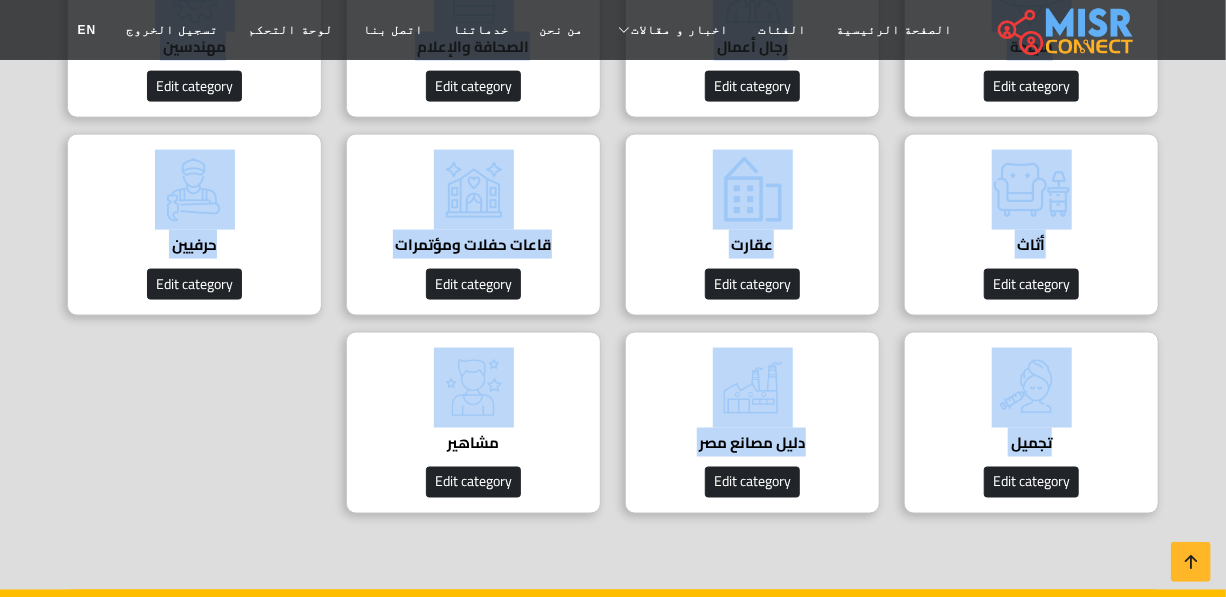 drag, startPoint x: 1203, startPoint y: 180, endPoint x: 292, endPoint y: 350, distance: 926.72595 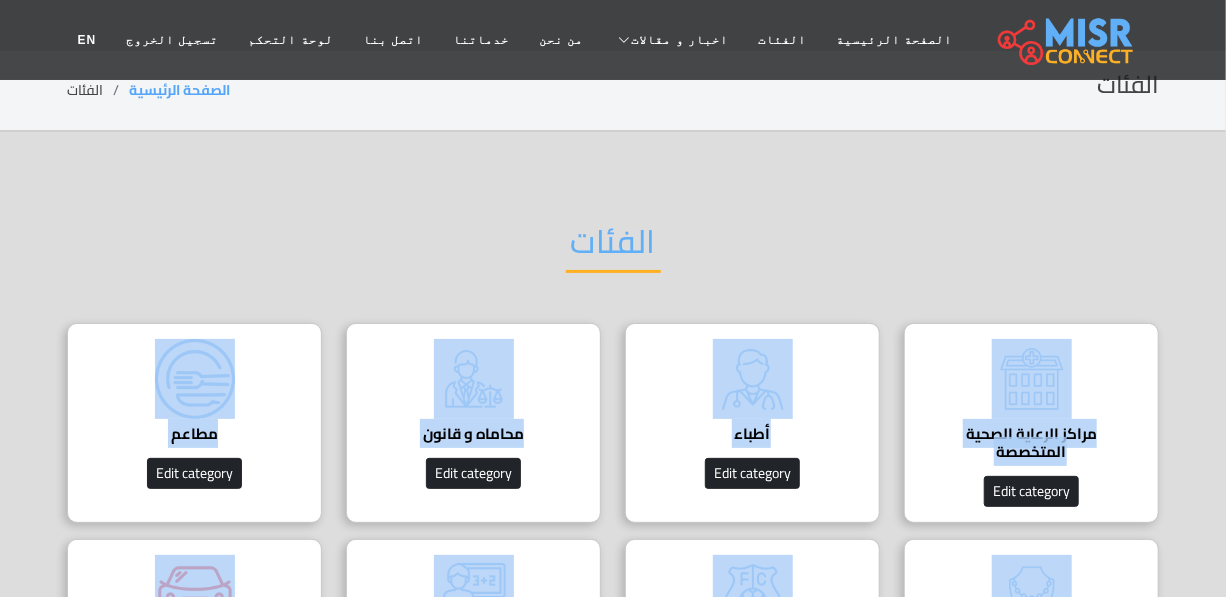 scroll, scrollTop: 0, scrollLeft: 0, axis: both 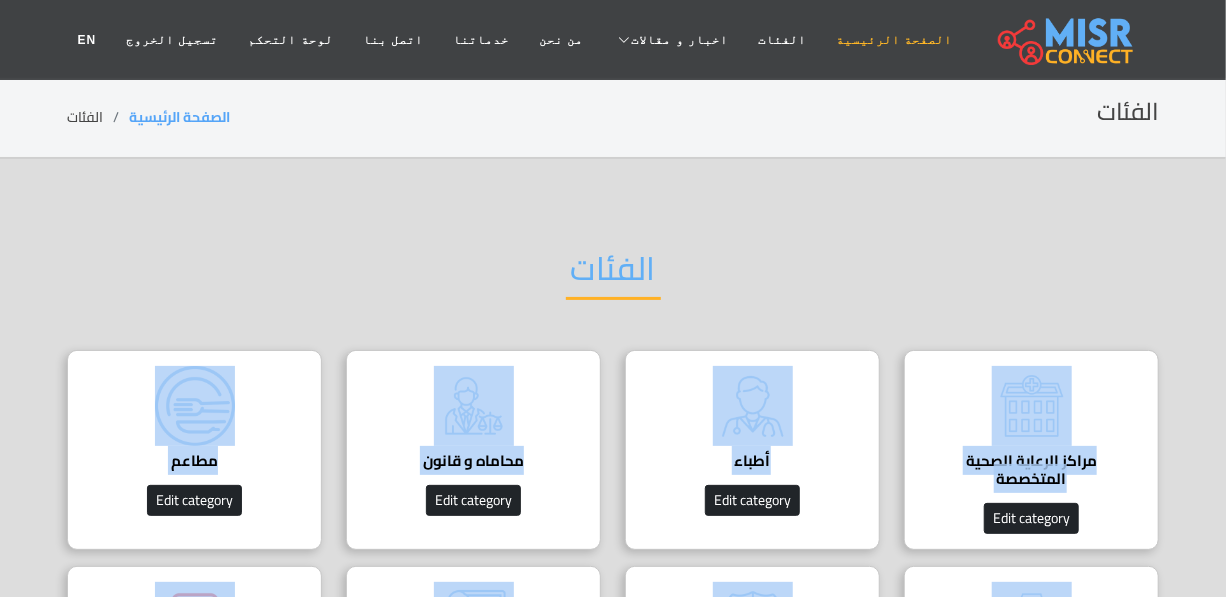click on "الصفحة الرئيسية" at bounding box center [894, 40] 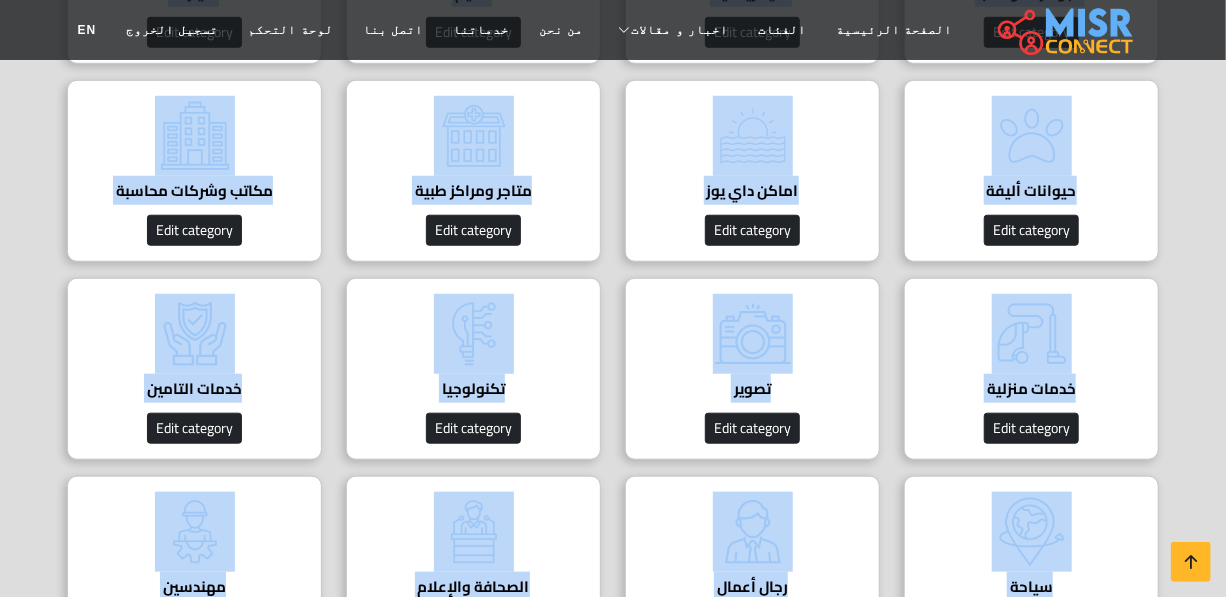 scroll, scrollTop: 818, scrollLeft: 0, axis: vertical 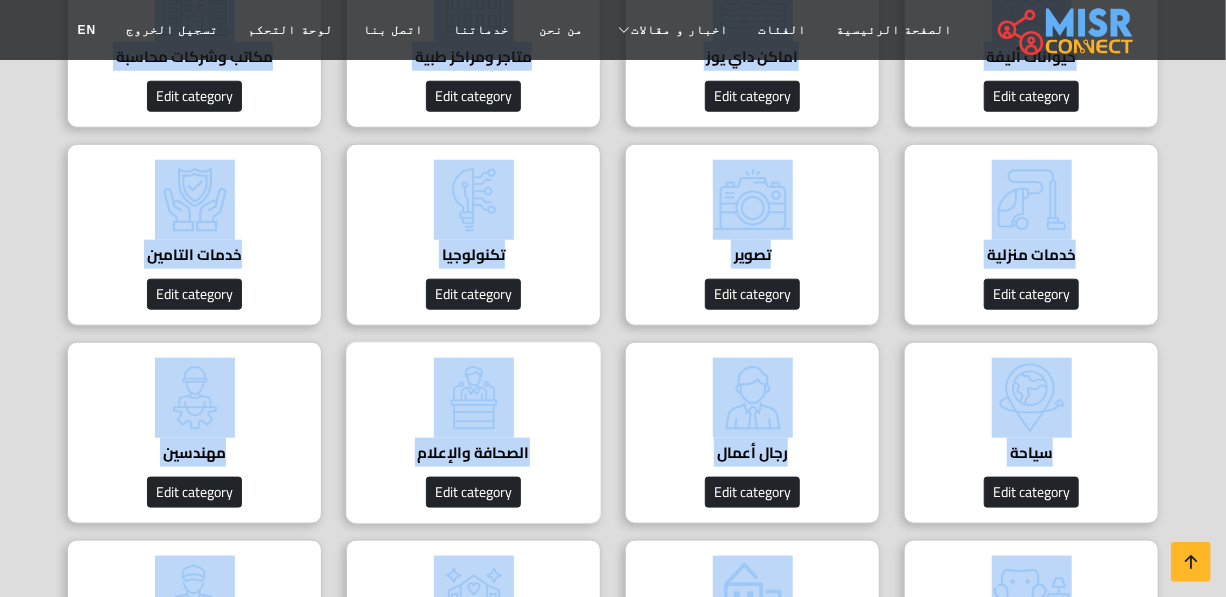click on "الصحافة والإعلام
دليل الصحفيين والإعلاميين
Edit category" at bounding box center [473, 433] 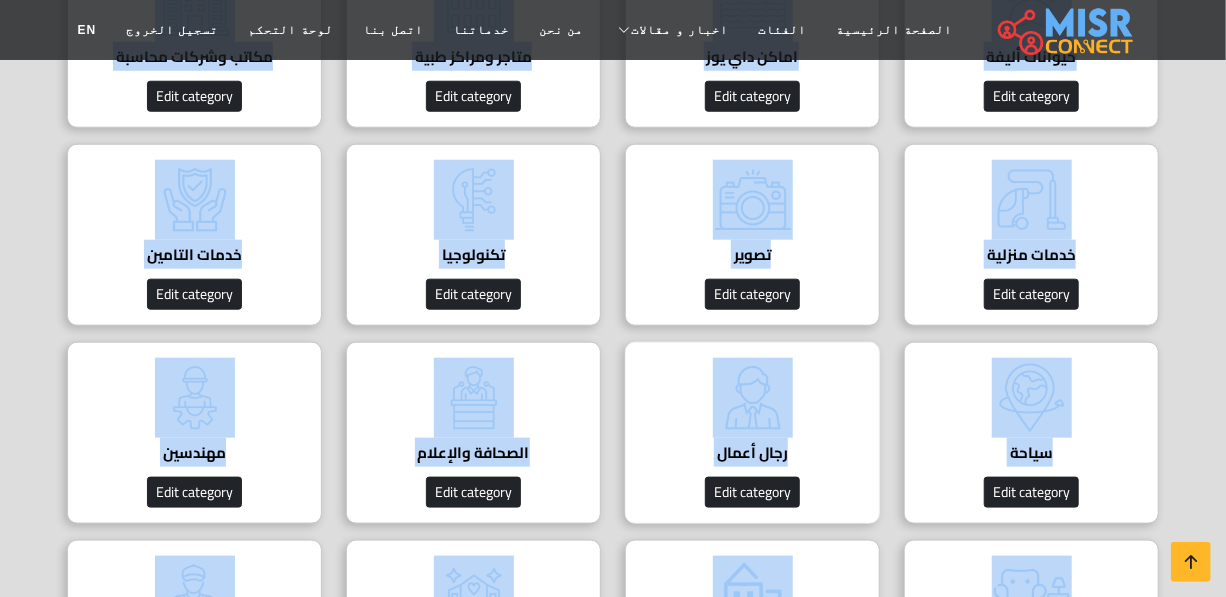 click on "رجال أعمال" at bounding box center [752, 453] 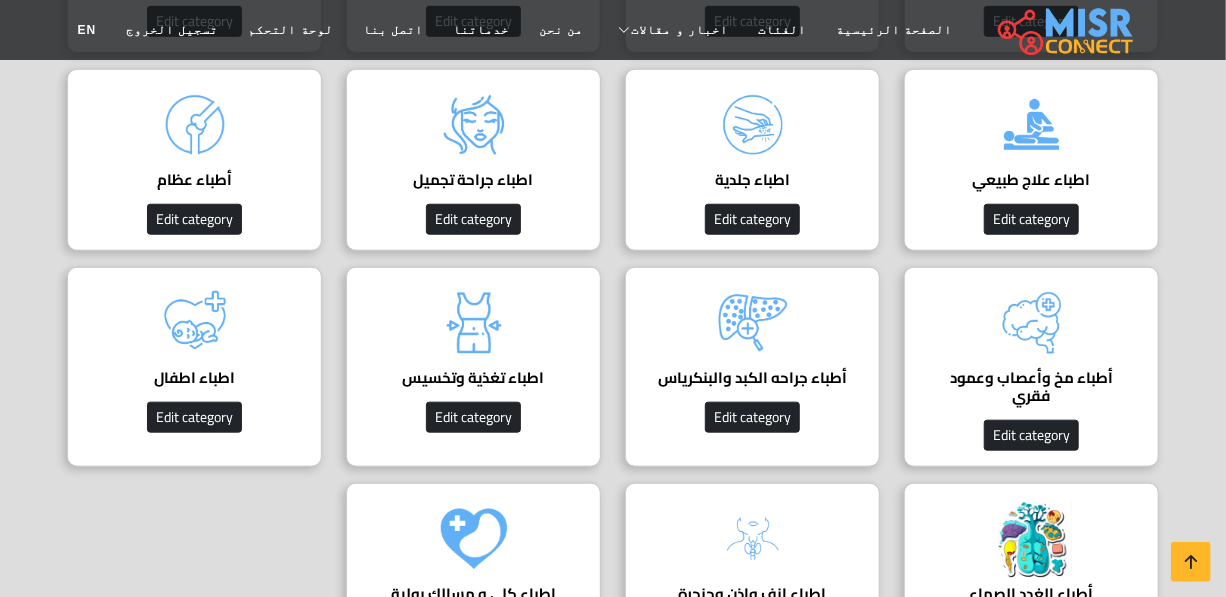 scroll, scrollTop: 727, scrollLeft: 0, axis: vertical 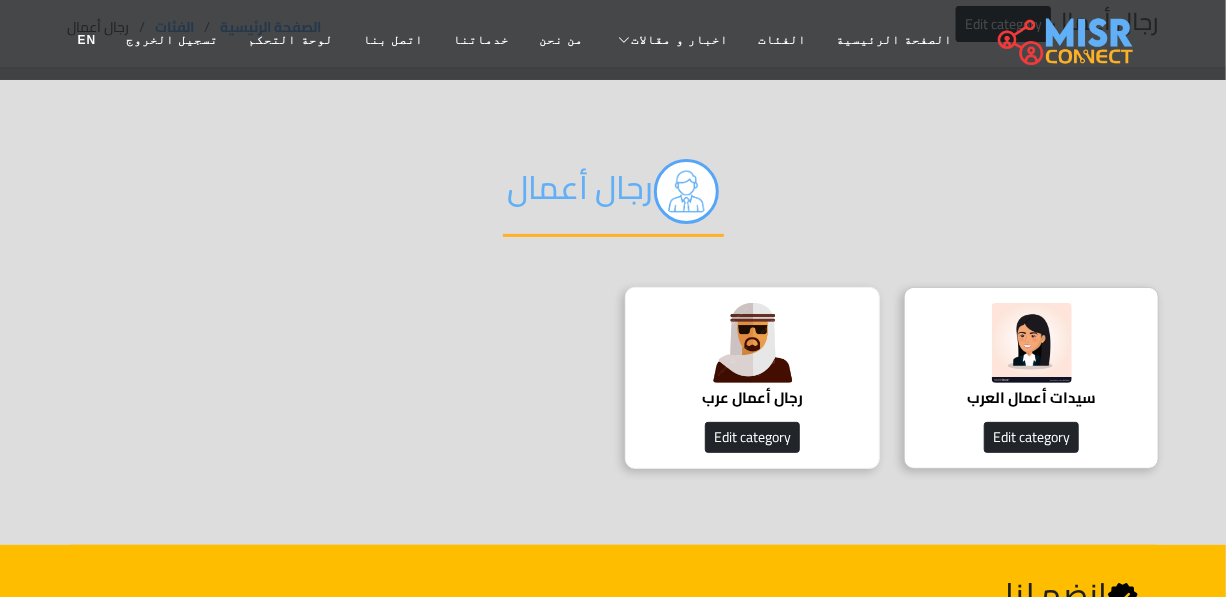 click on "رجال أعمال عرب" at bounding box center [752, 398] 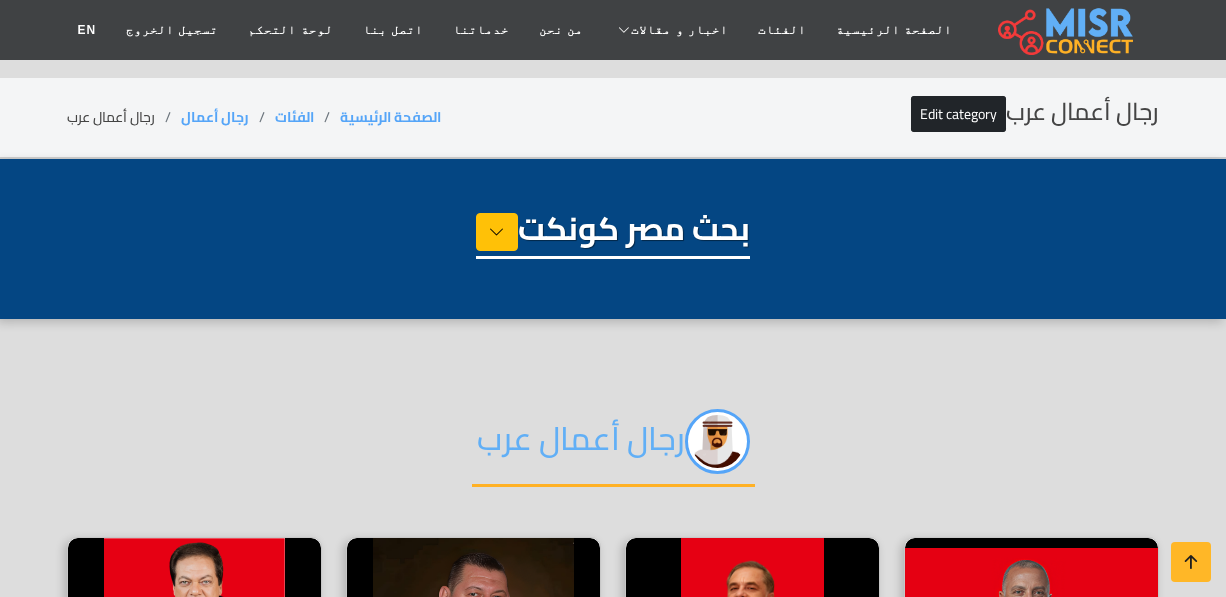 select on "**********" 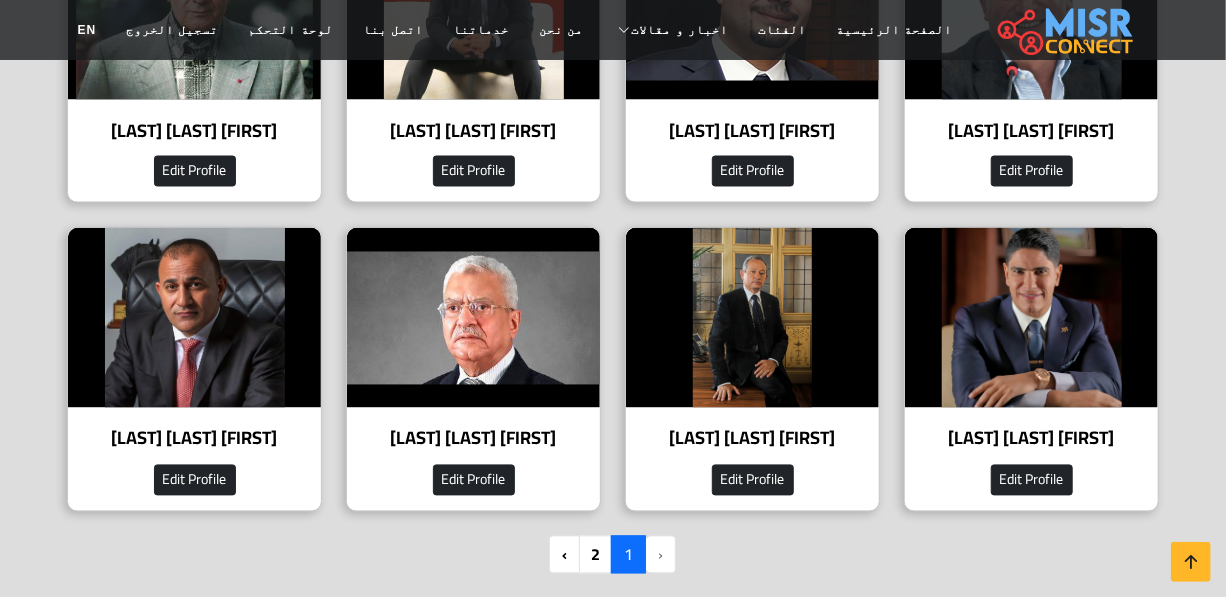 scroll, scrollTop: 1545, scrollLeft: 0, axis: vertical 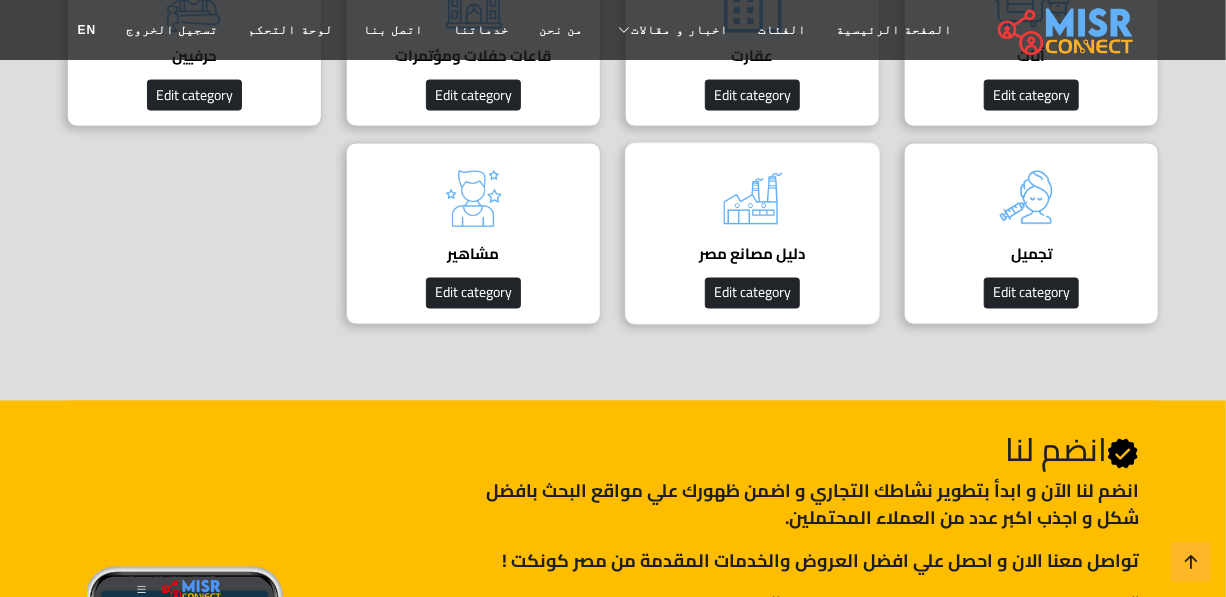 click at bounding box center (753, 199) 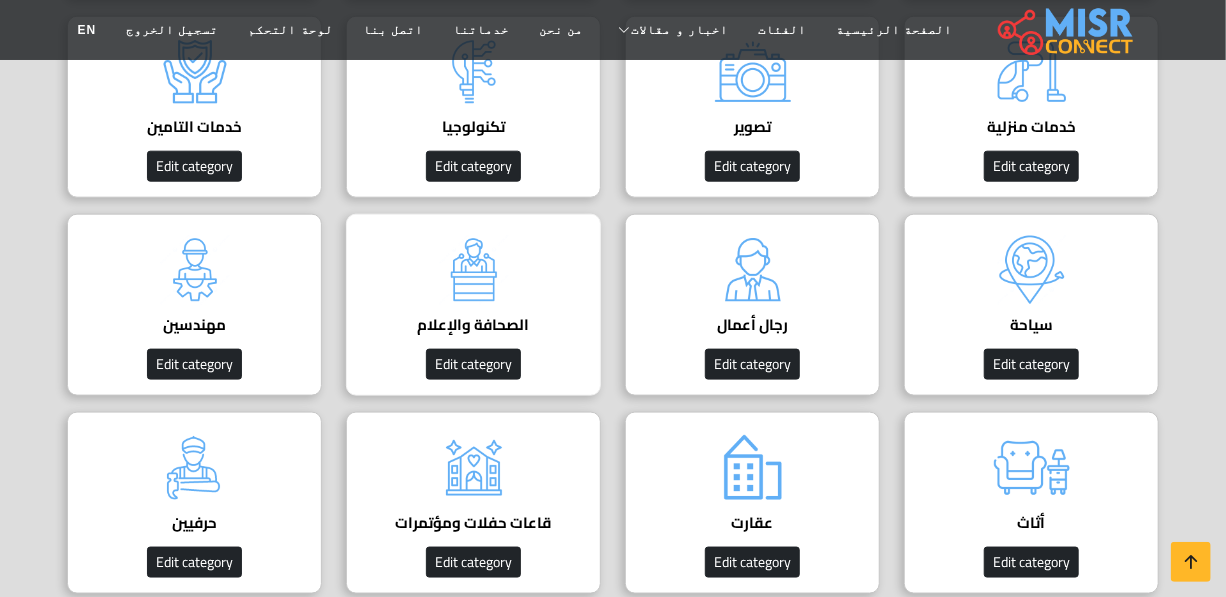 scroll, scrollTop: 1050, scrollLeft: 0, axis: vertical 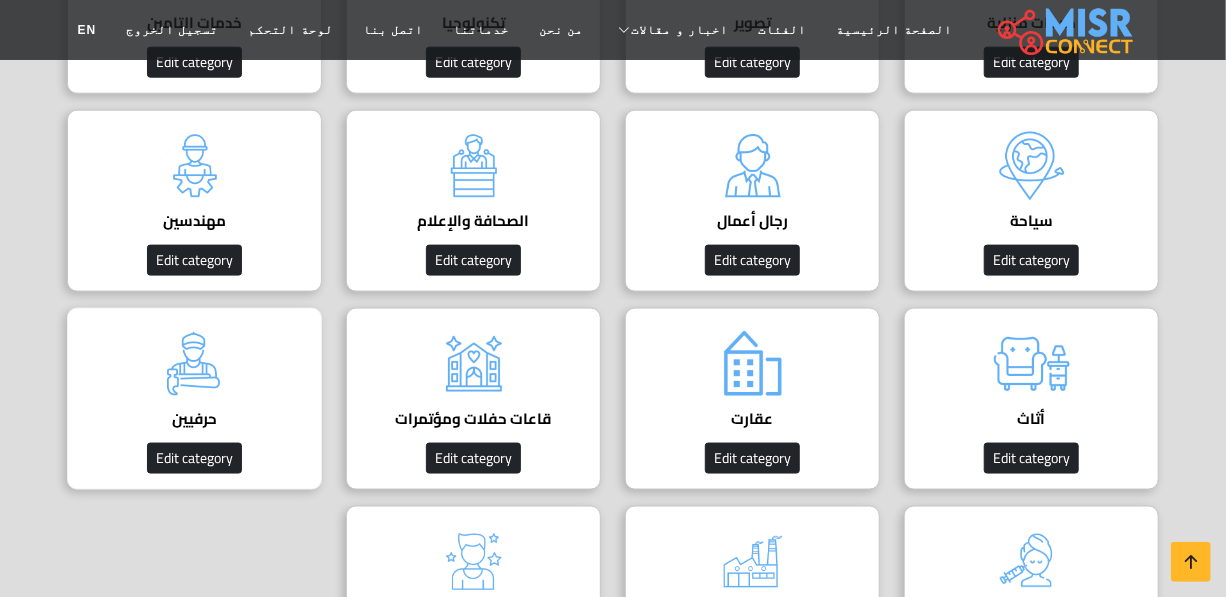 click at bounding box center [195, 364] 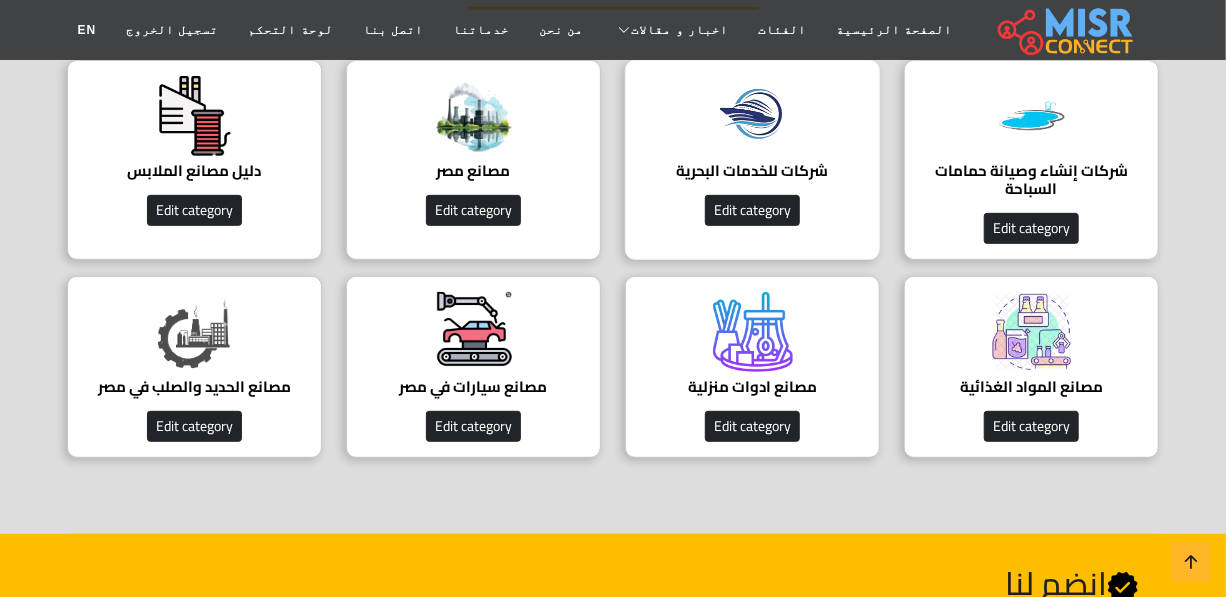 scroll, scrollTop: 272, scrollLeft: 0, axis: vertical 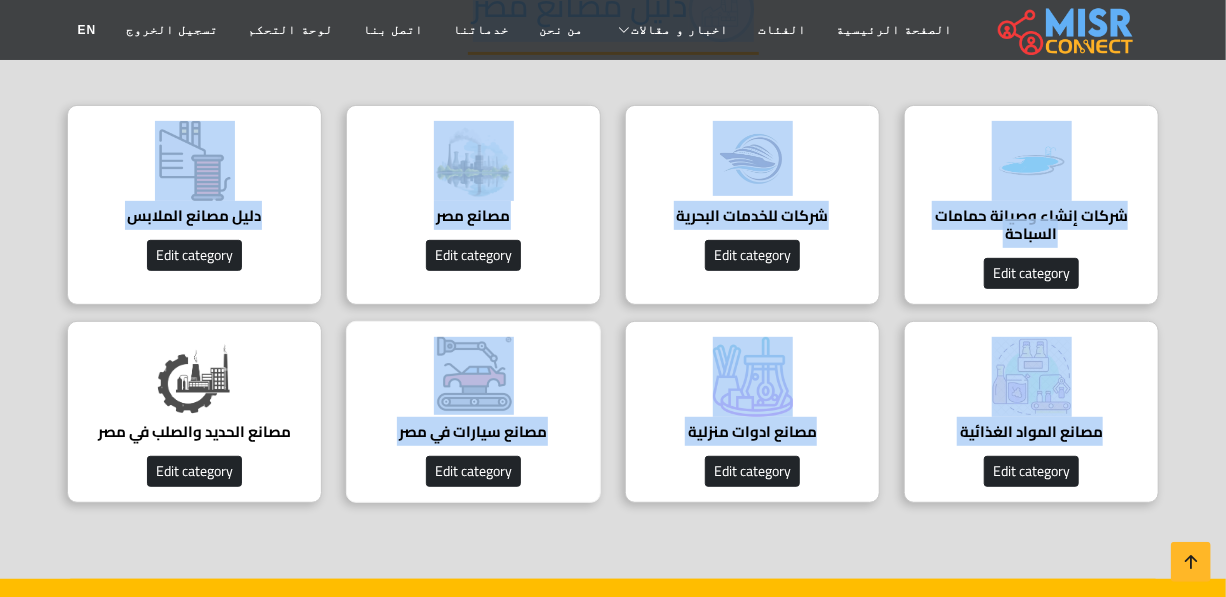 drag, startPoint x: 1182, startPoint y: 100, endPoint x: 564, endPoint y: 411, distance: 691.84174 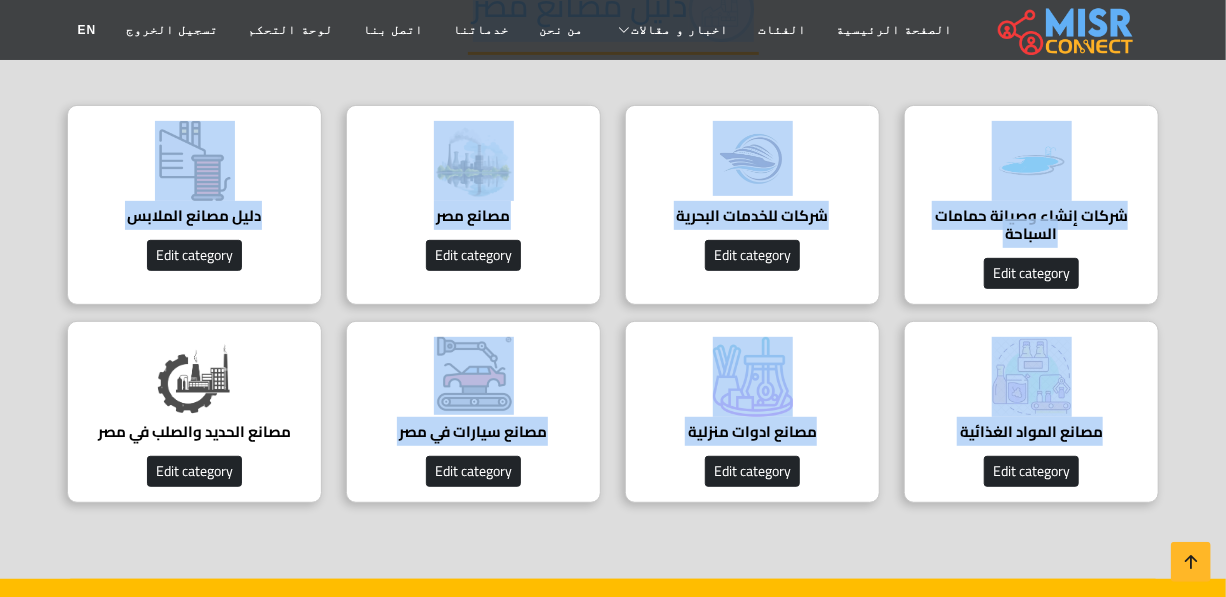 click on "دليل مصانع مصر
شركات إنشاء وصيانة حمامات السباحة
شركات إنشاء وصيانة حمامات السباحة
Edit category
شركات للخدمات البحرية
شركات للخدمات البحرية
Edit category
مصانع مصر
مصانع مصر تضم مجموعة متنوعة من المصانع.
Edit category
دليل مصانع الملابس
دليل مصانع الملابس في مصر
Edit category" at bounding box center (613, 233) 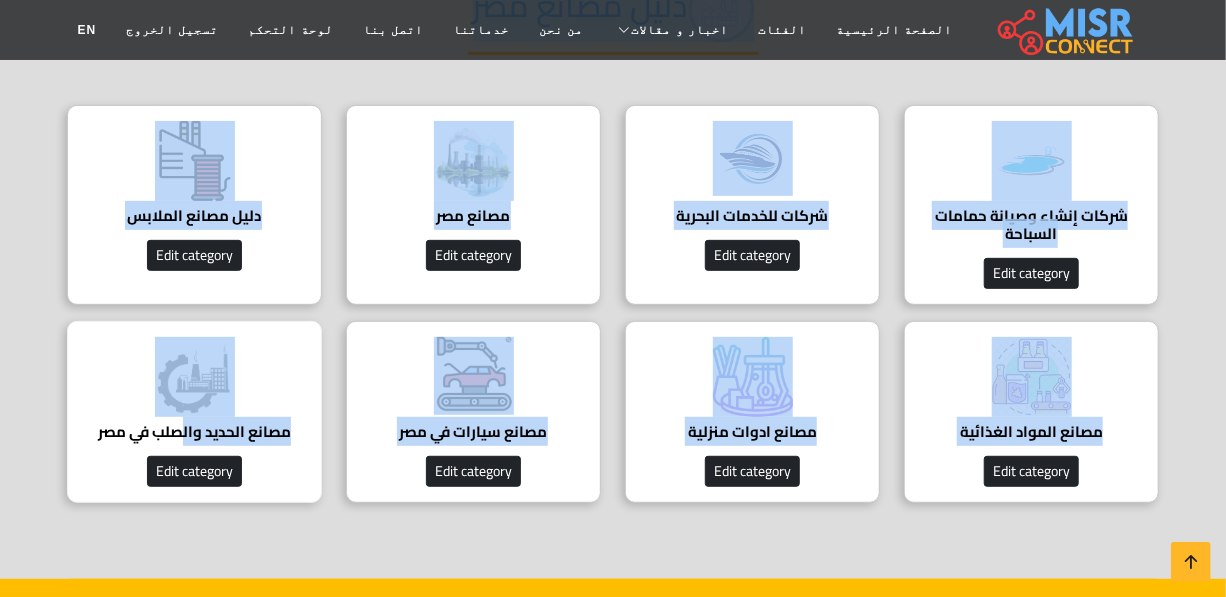 drag, startPoint x: 1040, startPoint y: 178, endPoint x: 167, endPoint y: 433, distance: 909.48004 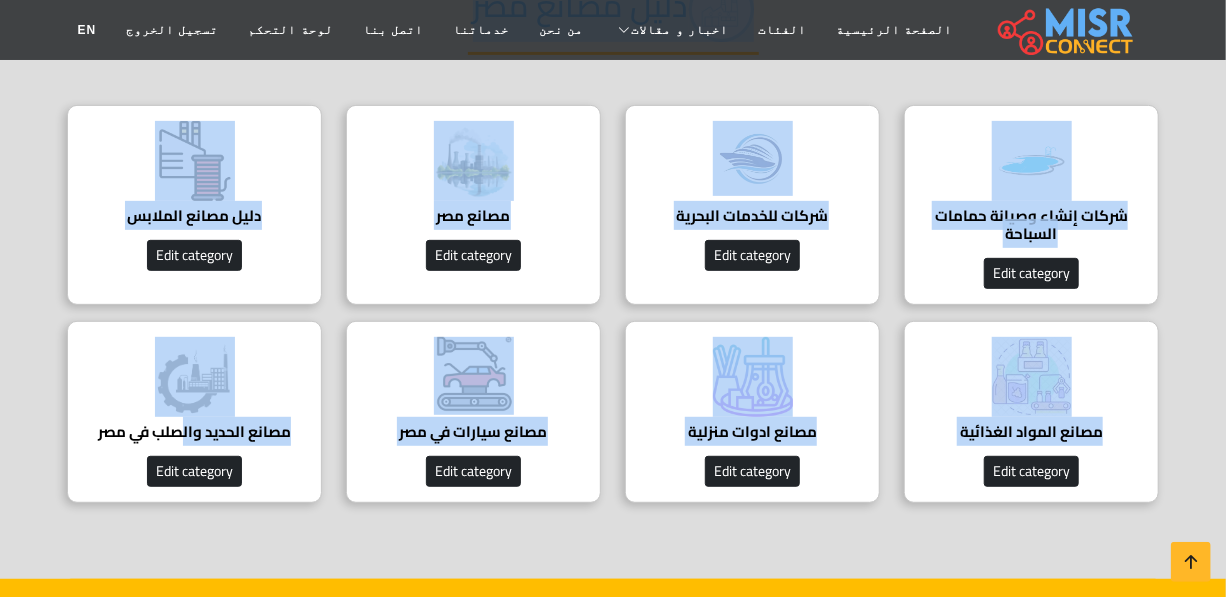 click on "دليل مصانع مصر
شركات إنشاء وصيانة حمامات السباحة
شركات إنشاء وصيانة حمامات السباحة
Edit category
شركات للخدمات البحرية
شركات للخدمات البحرية
Edit category
مصانع مصر
مصانع مصر تضم مجموعة متنوعة من المصانع.
Edit category
دليل مصانع الملابس
دليل مصانع الملابس في مصر
Edit category" at bounding box center [613, 233] 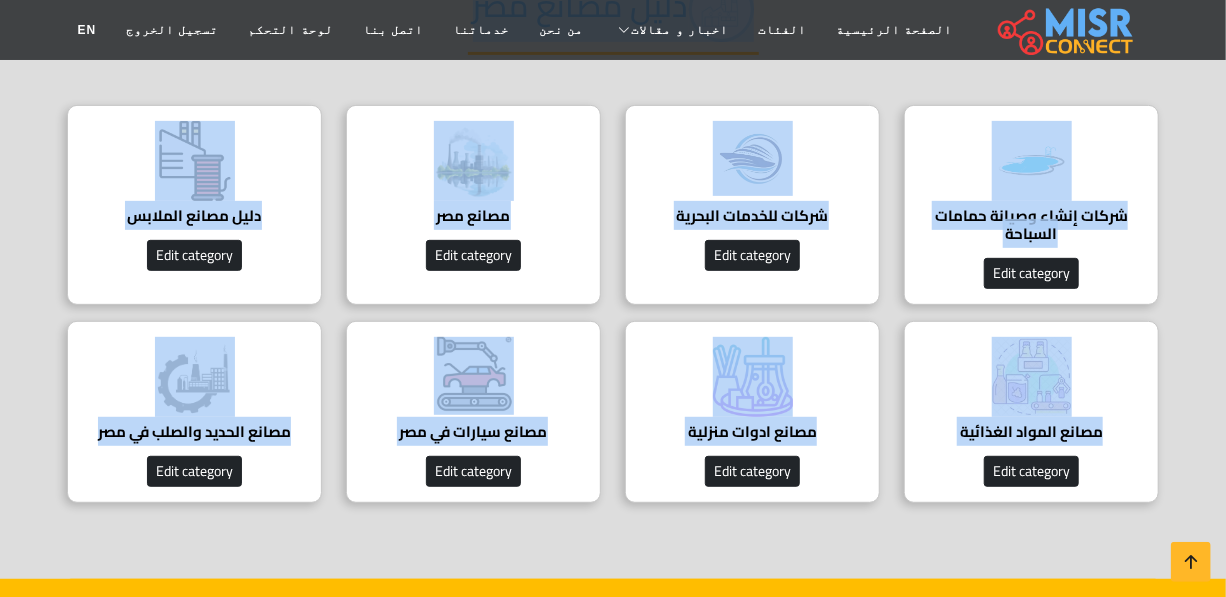 drag, startPoint x: 1171, startPoint y: 94, endPoint x: 0, endPoint y: 445, distance: 1222.4738 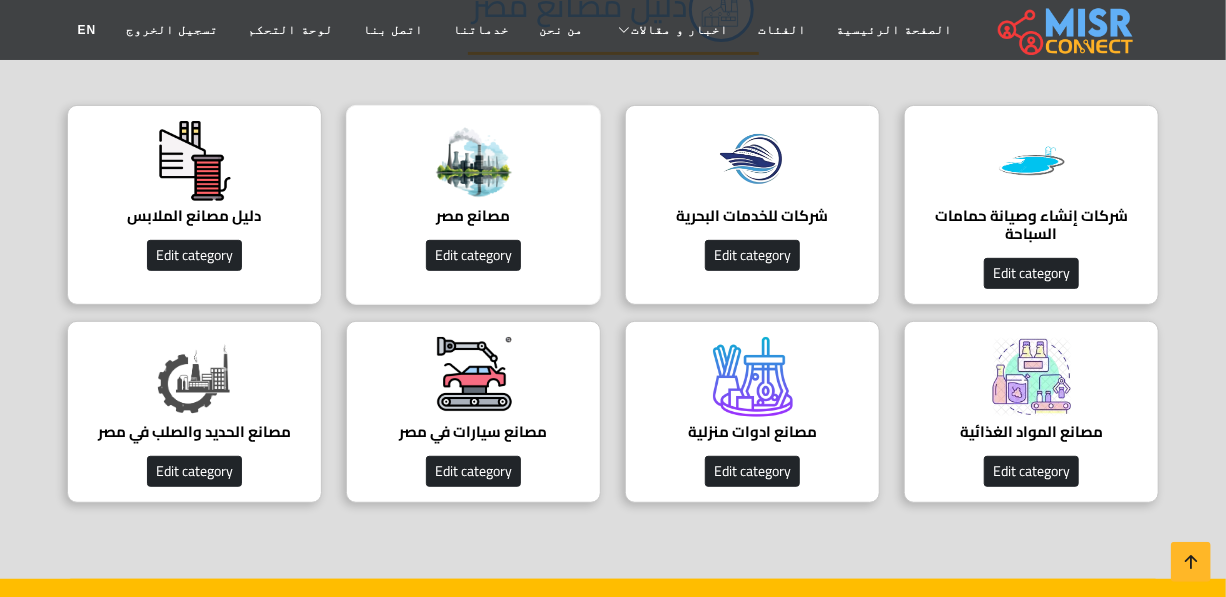 click on "مصانع مصر" at bounding box center (473, 216) 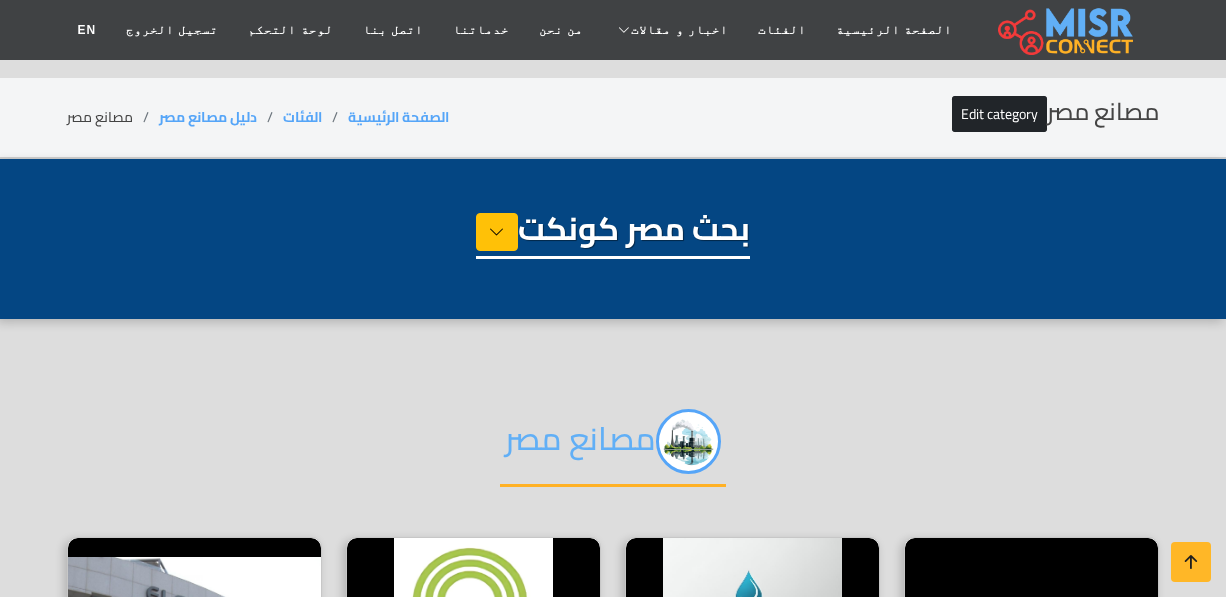 select on "**********" 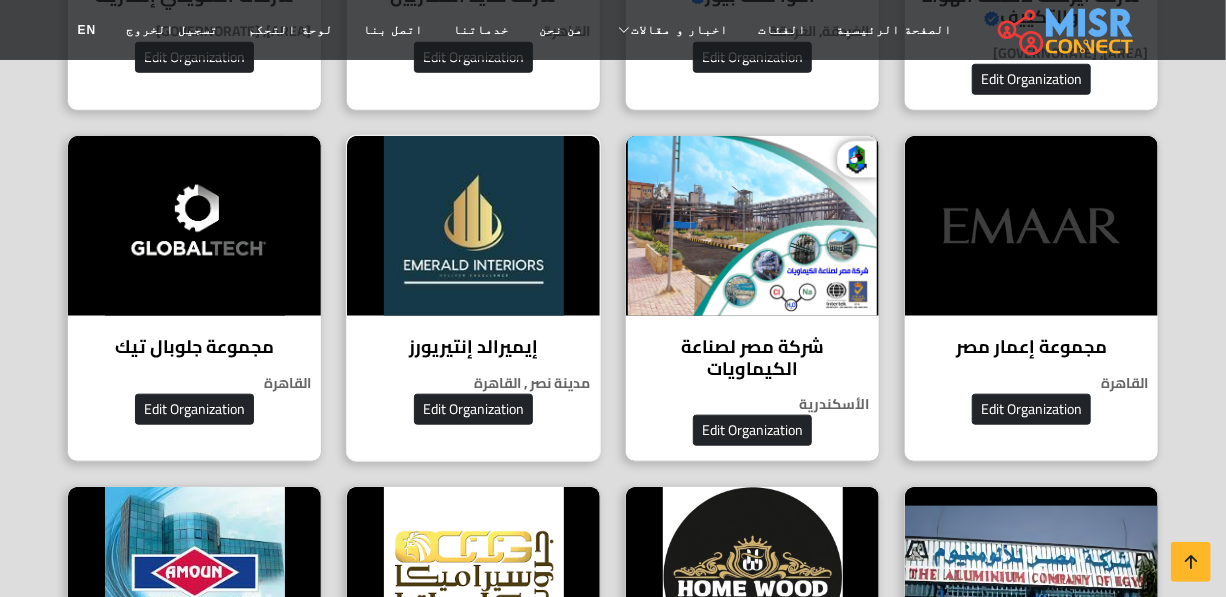 scroll, scrollTop: 909, scrollLeft: 0, axis: vertical 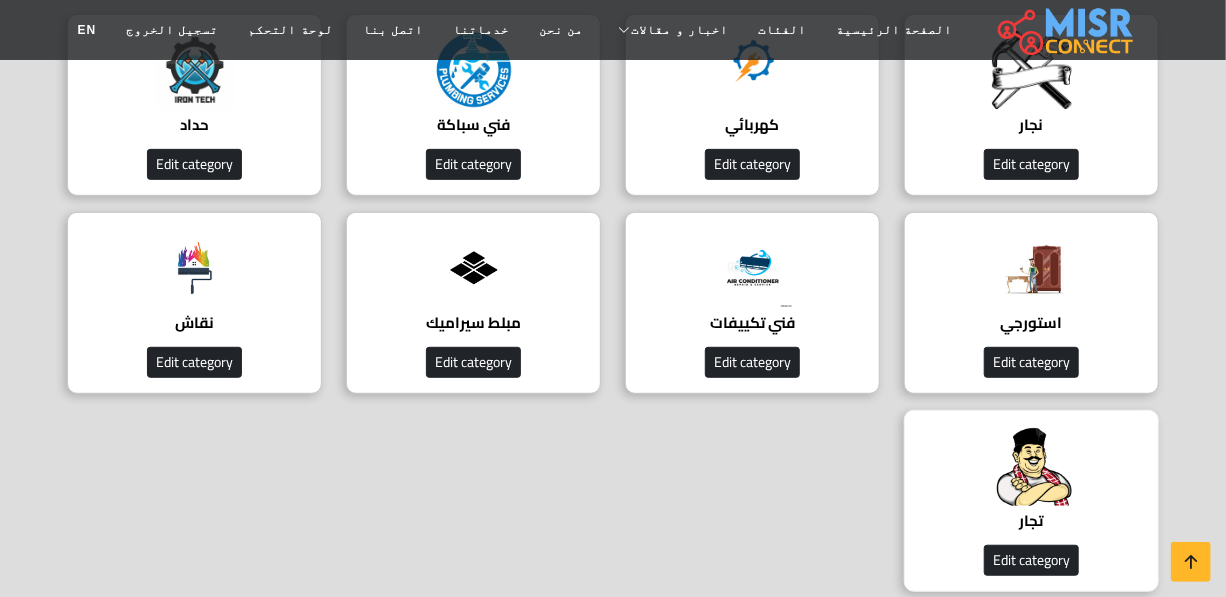 click at bounding box center (1032, 466) 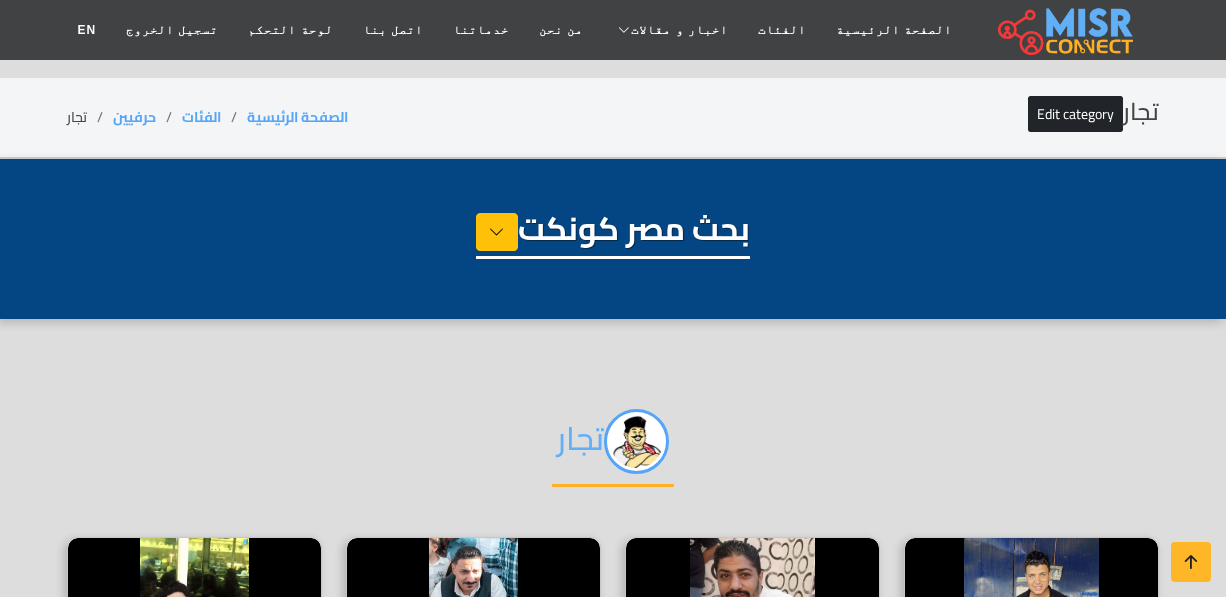 select on "**********" 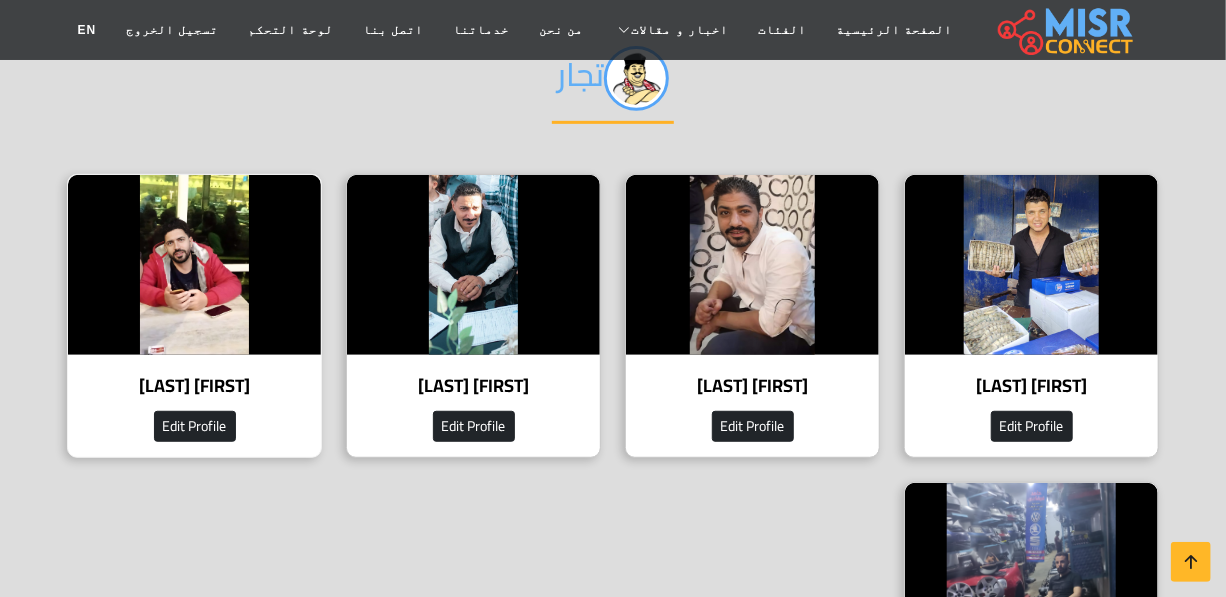 click at bounding box center [194, 265] 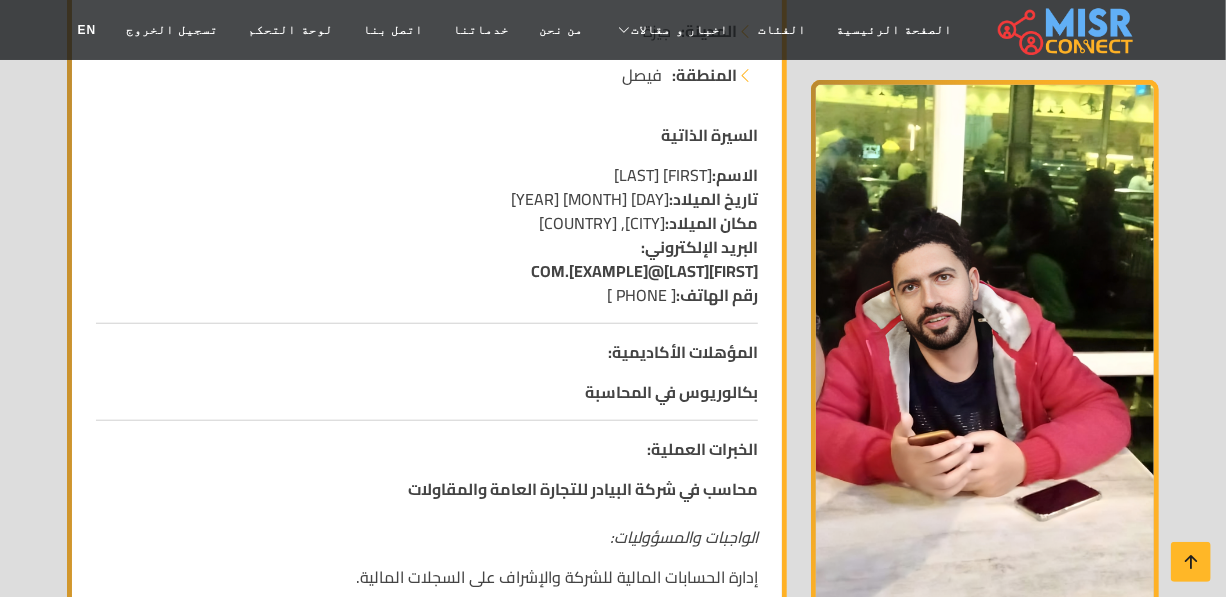 scroll, scrollTop: 636, scrollLeft: 0, axis: vertical 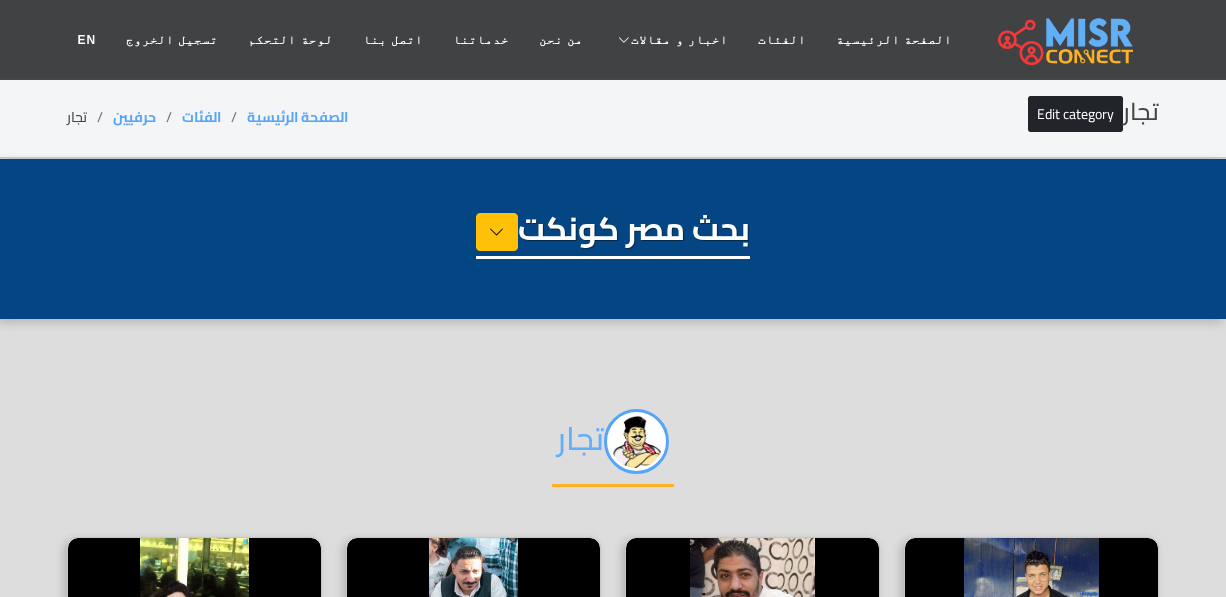 select on "**********" 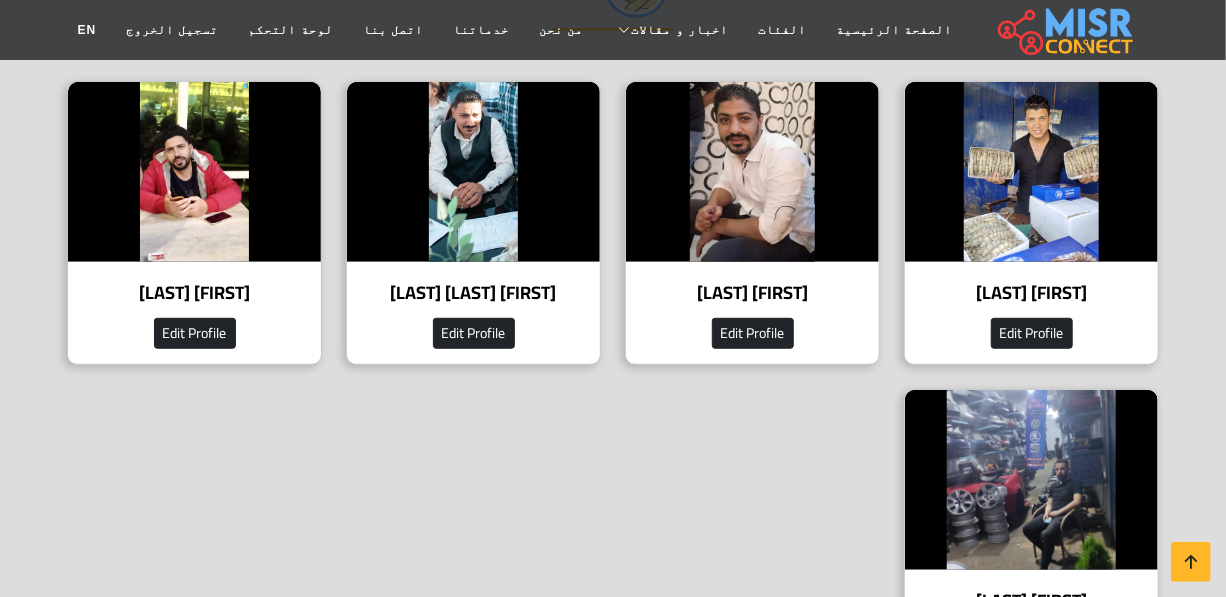 scroll, scrollTop: 487, scrollLeft: 0, axis: vertical 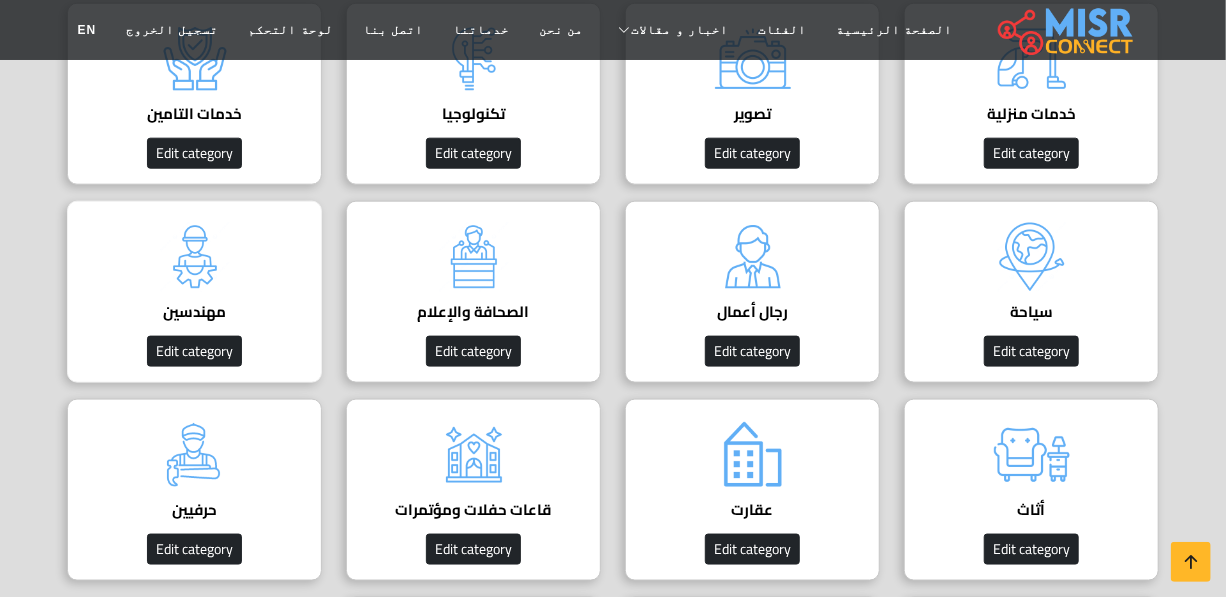 click on "مهندسين" at bounding box center [194, 312] 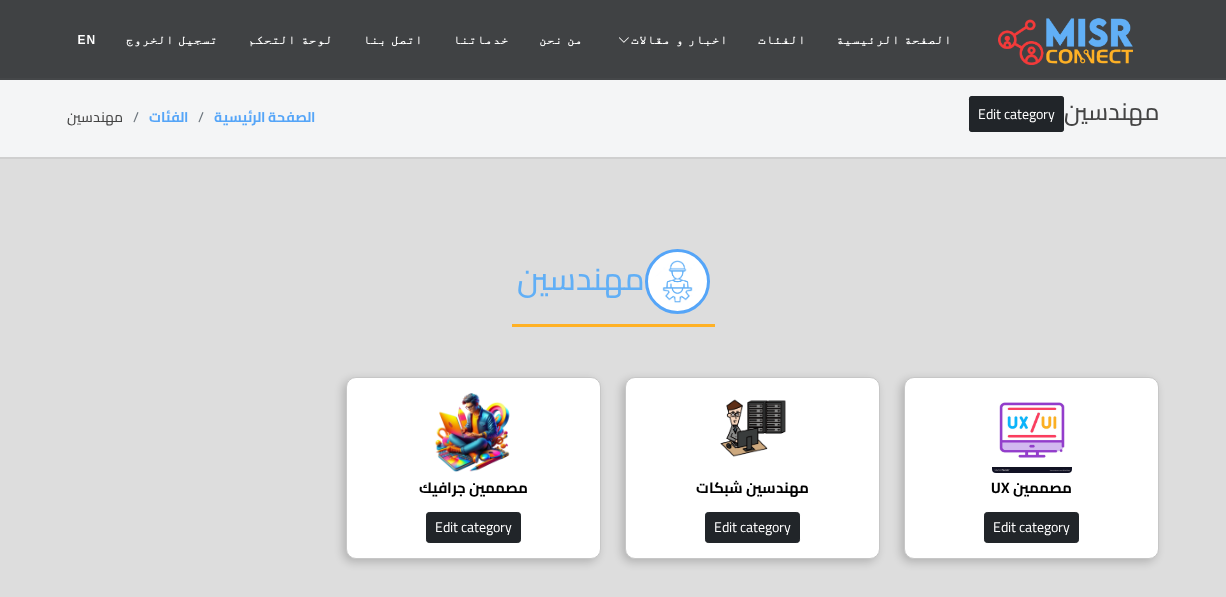 scroll, scrollTop: 0, scrollLeft: 0, axis: both 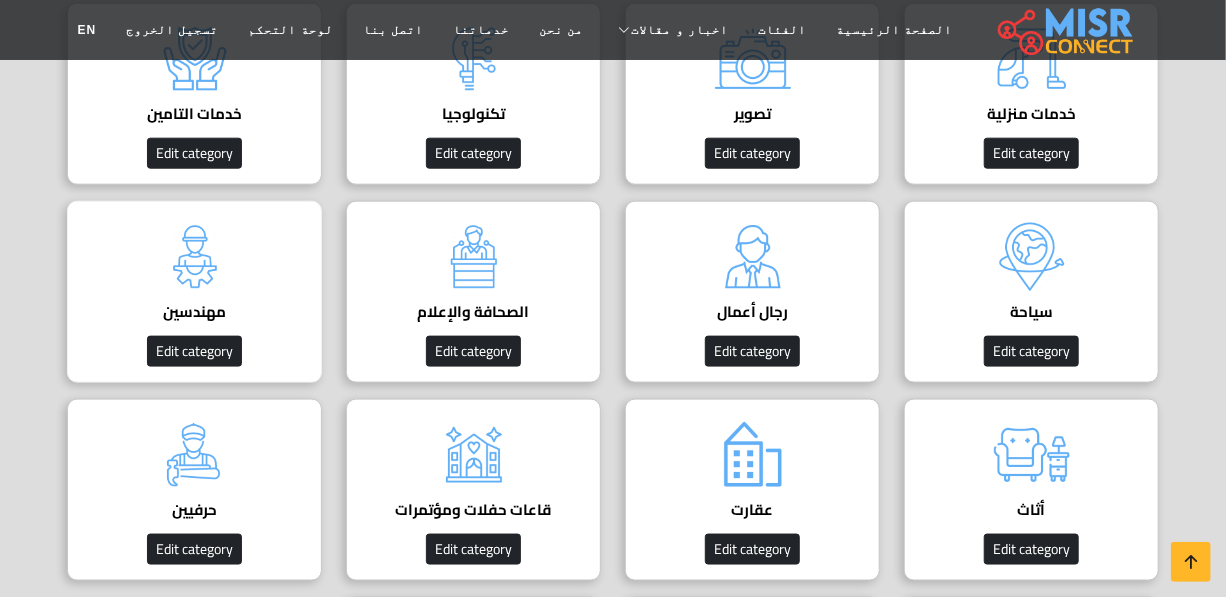 click at bounding box center (195, 257) 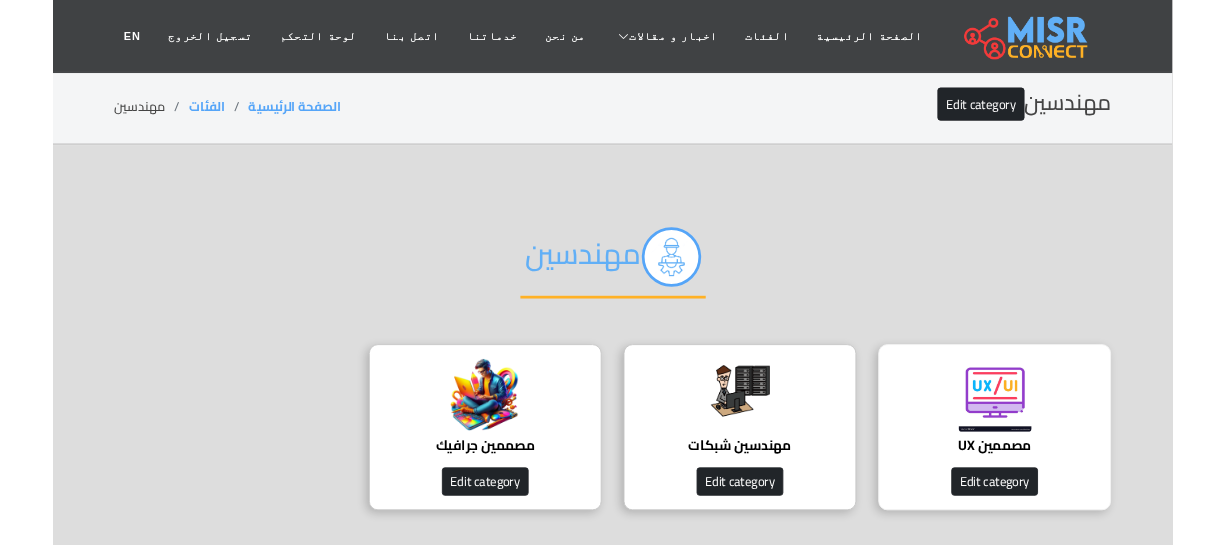 scroll, scrollTop: 0, scrollLeft: 0, axis: both 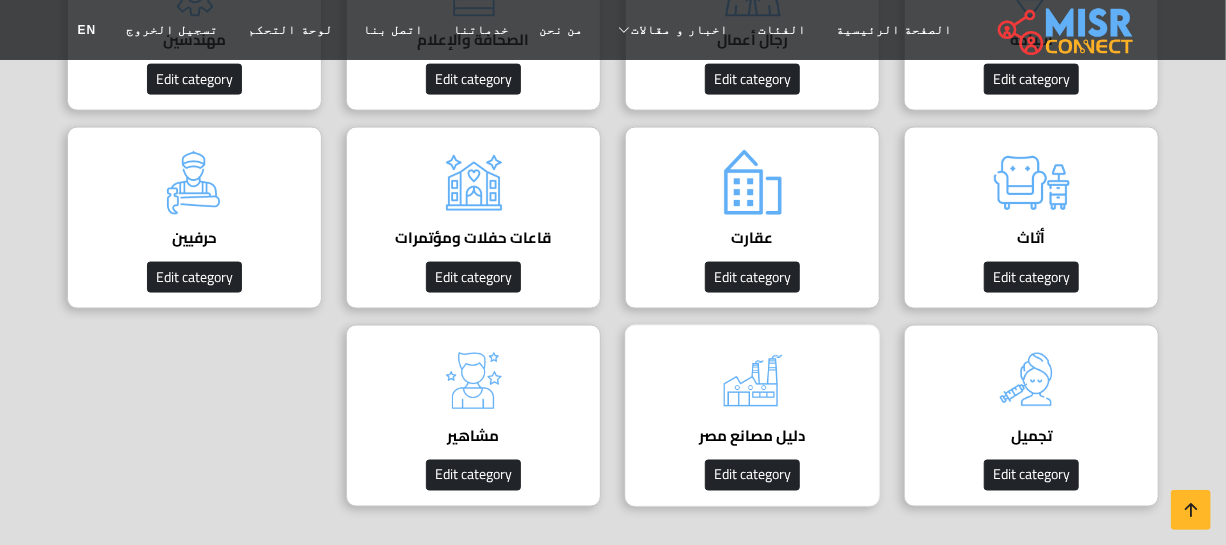 click at bounding box center [753, 381] 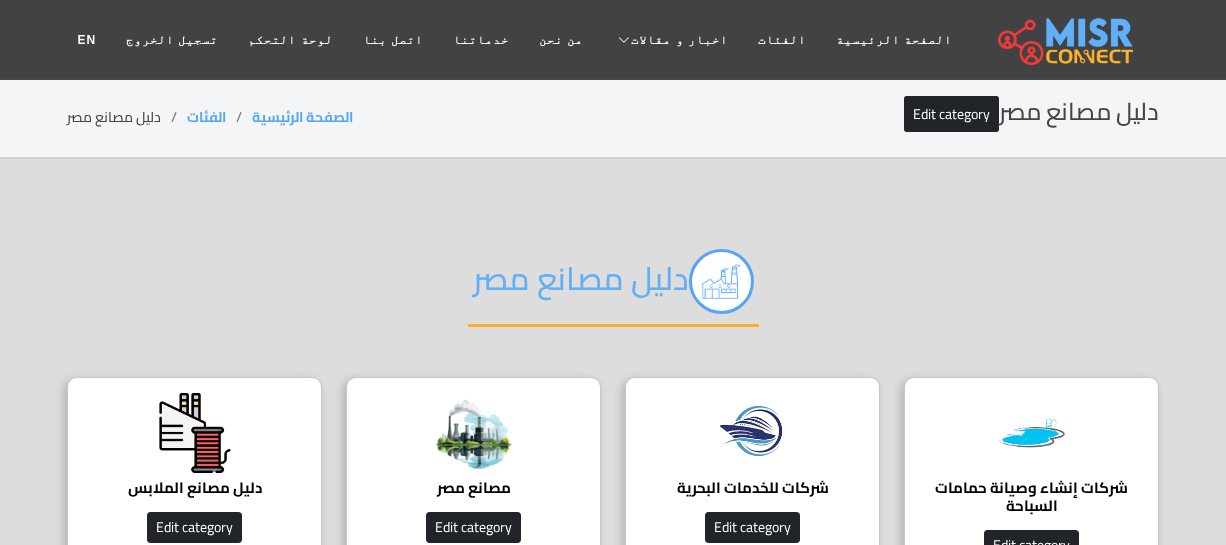scroll, scrollTop: 0, scrollLeft: 0, axis: both 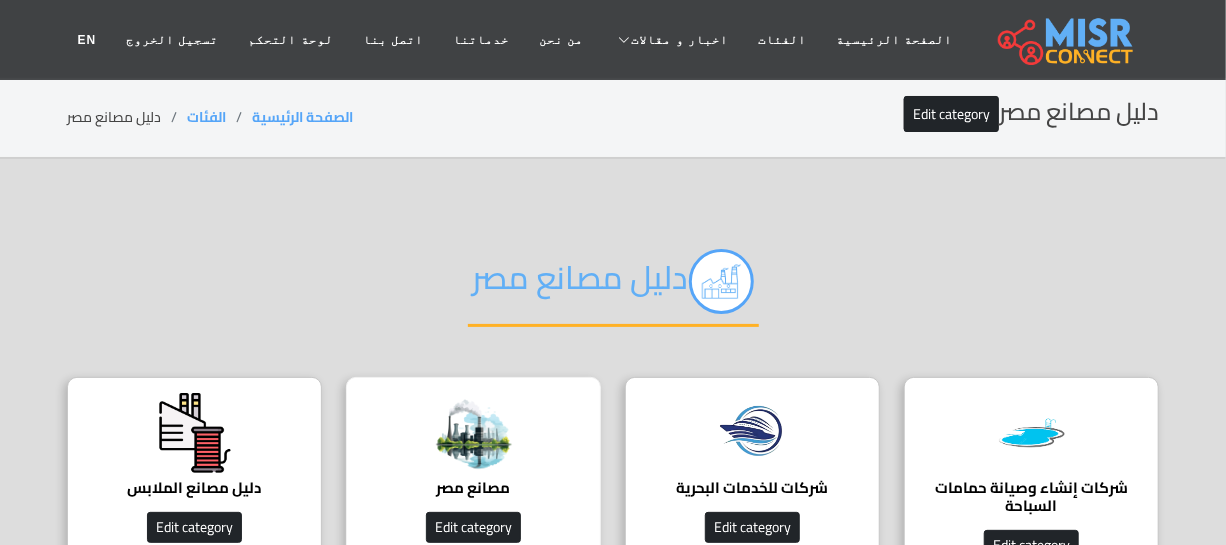 click at bounding box center [474, 433] 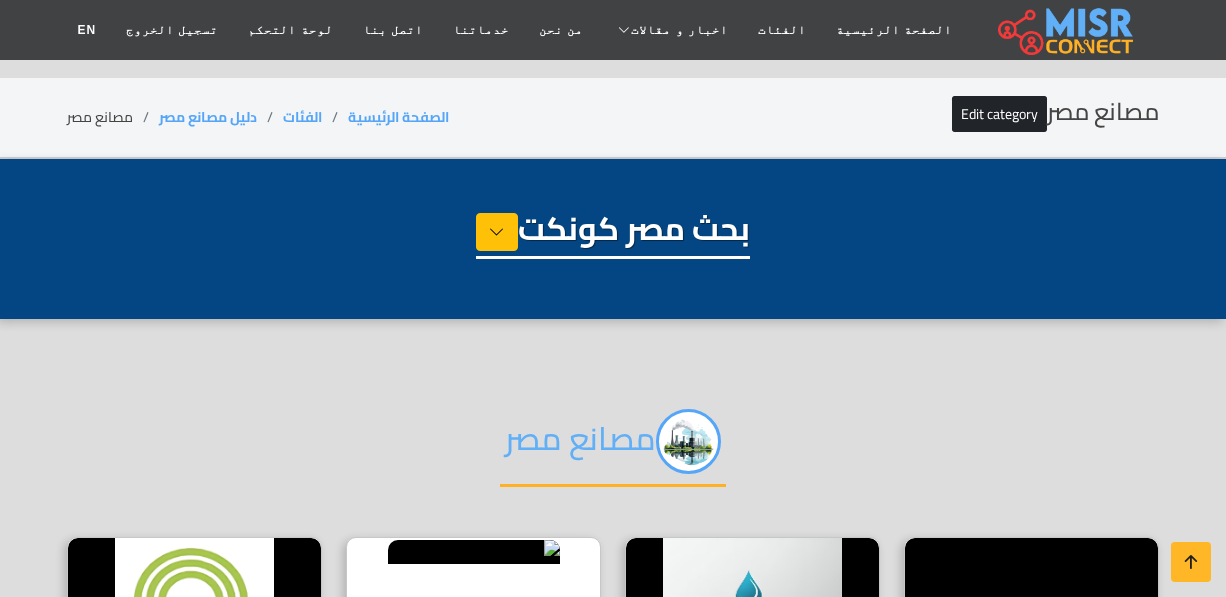 select on "**********" 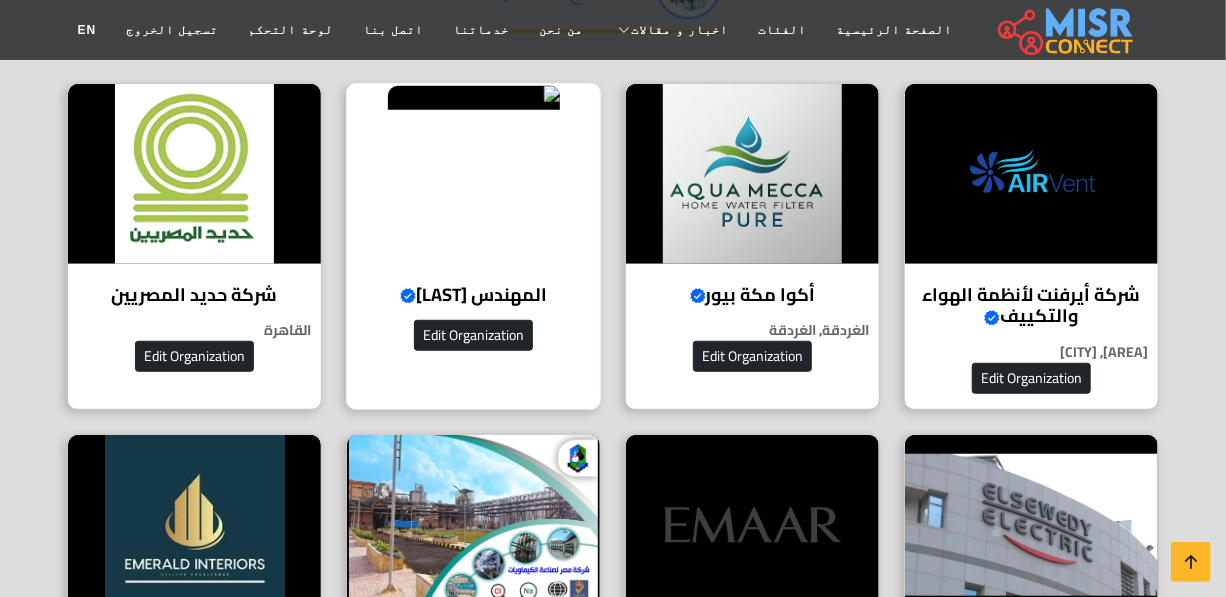 scroll, scrollTop: 454, scrollLeft: 0, axis: vertical 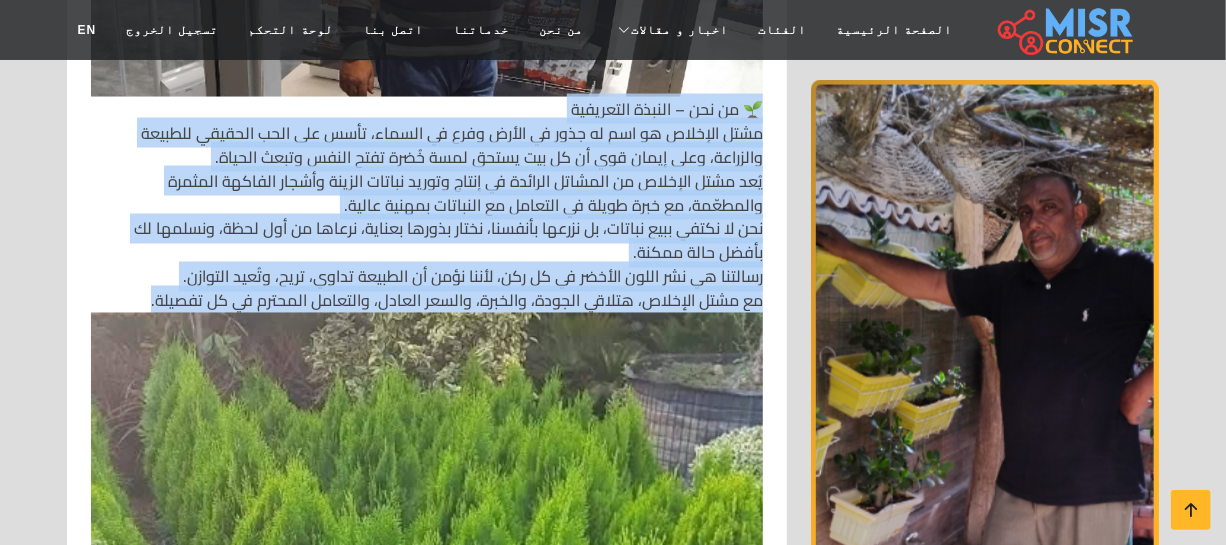 drag, startPoint x: 764, startPoint y: 378, endPoint x: 130, endPoint y: 307, distance: 637.96313 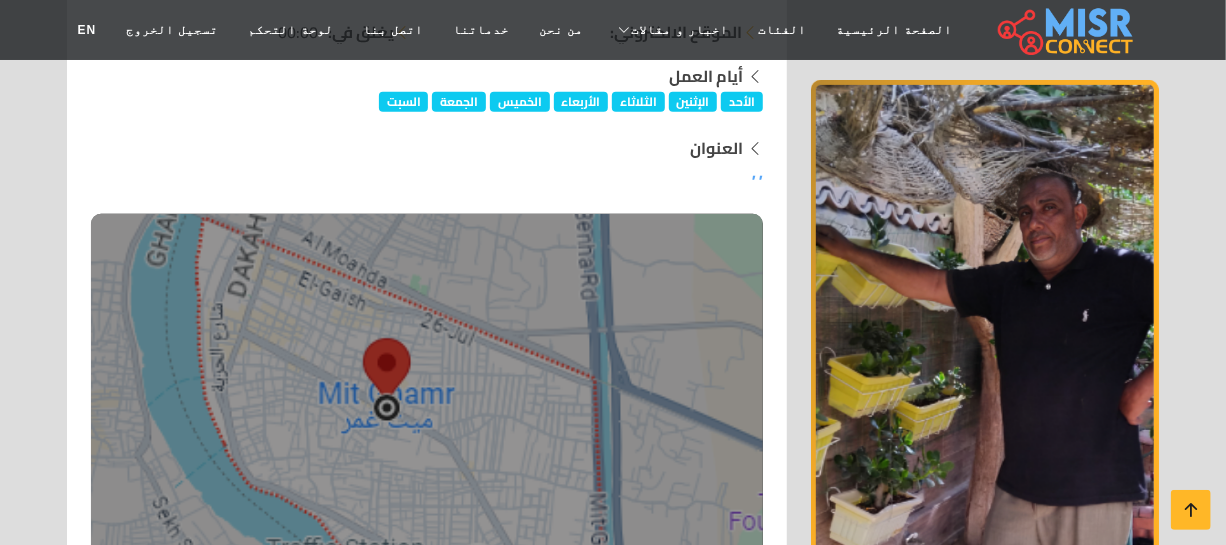 scroll, scrollTop: 272, scrollLeft: 0, axis: vertical 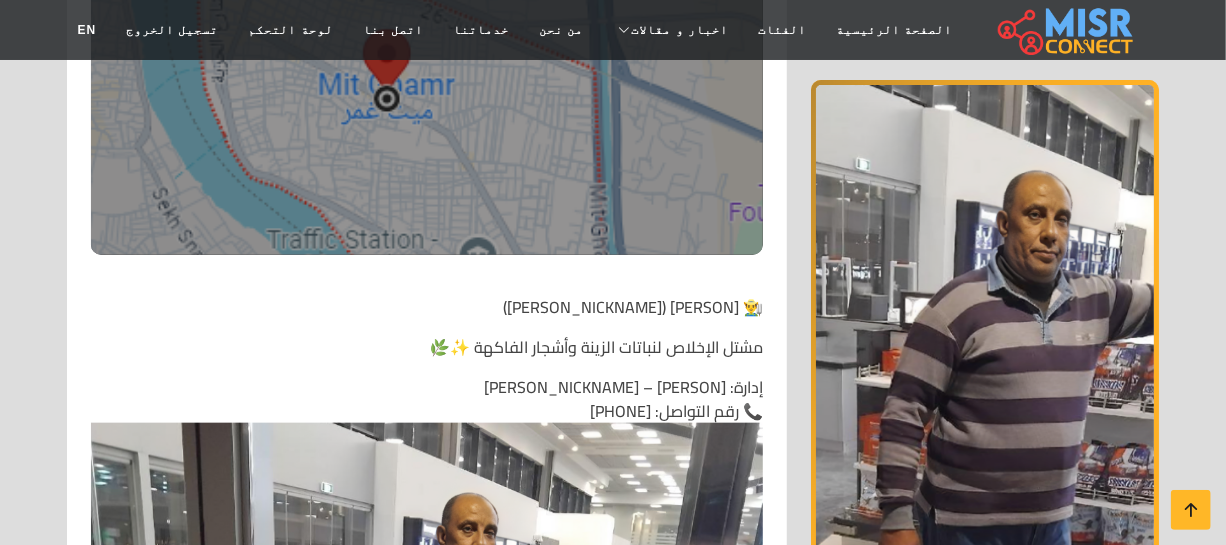 copy on "👨‍🌾 المهندس وائل خربوش (أبو ياسين)
مشتل الإخلاص لنباتات الزينة وأشجار الفاكهة ✨🌿
إدارة: المهندس الزراعي / وائل خربوش – أبو ياسين" 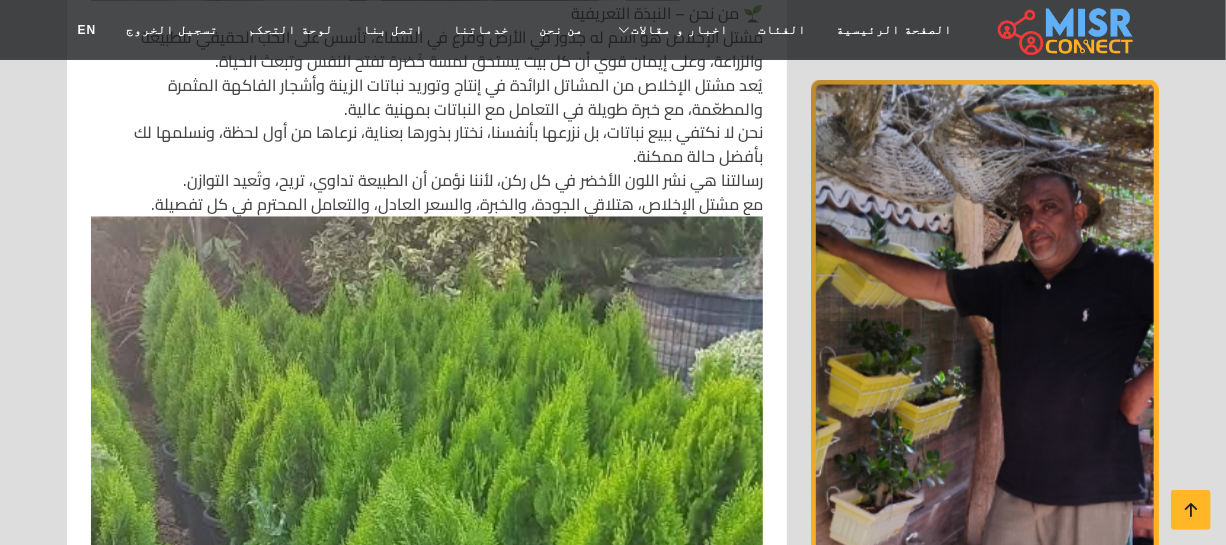 scroll, scrollTop: 1454, scrollLeft: 0, axis: vertical 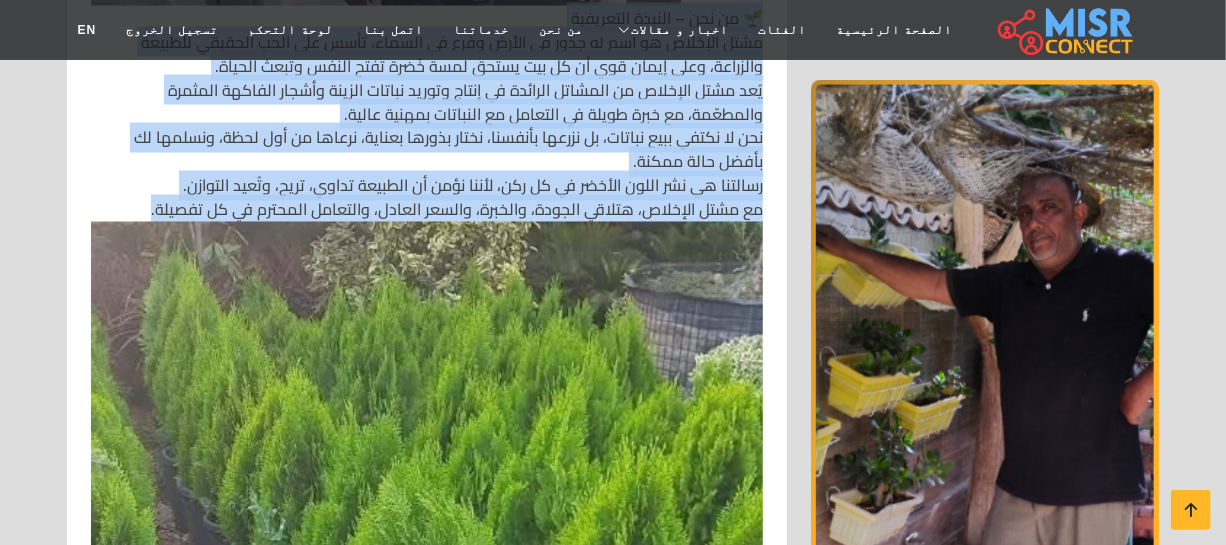 drag, startPoint x: 762, startPoint y: 194, endPoint x: 138, endPoint y: 212, distance: 624.2596 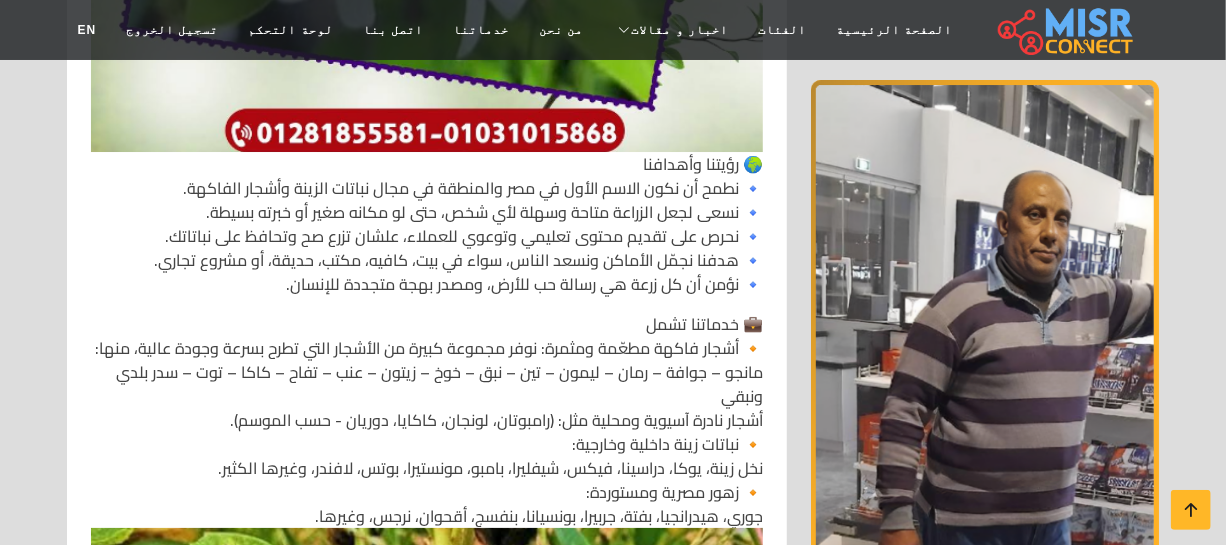 scroll, scrollTop: 3000, scrollLeft: 0, axis: vertical 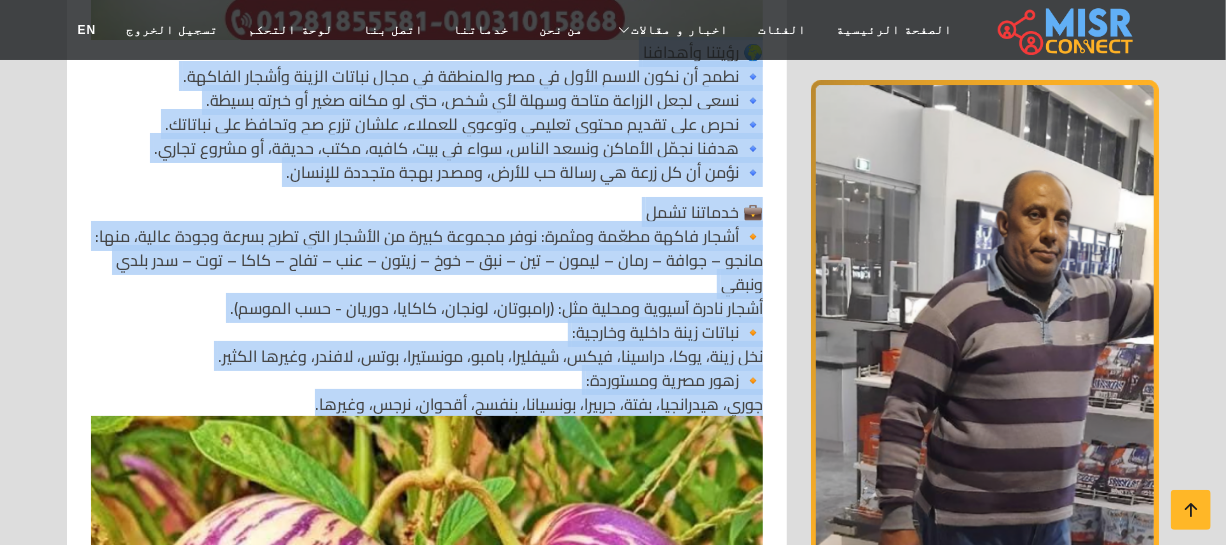 drag, startPoint x: 762, startPoint y: 320, endPoint x: 247, endPoint y: 392, distance: 520.00867 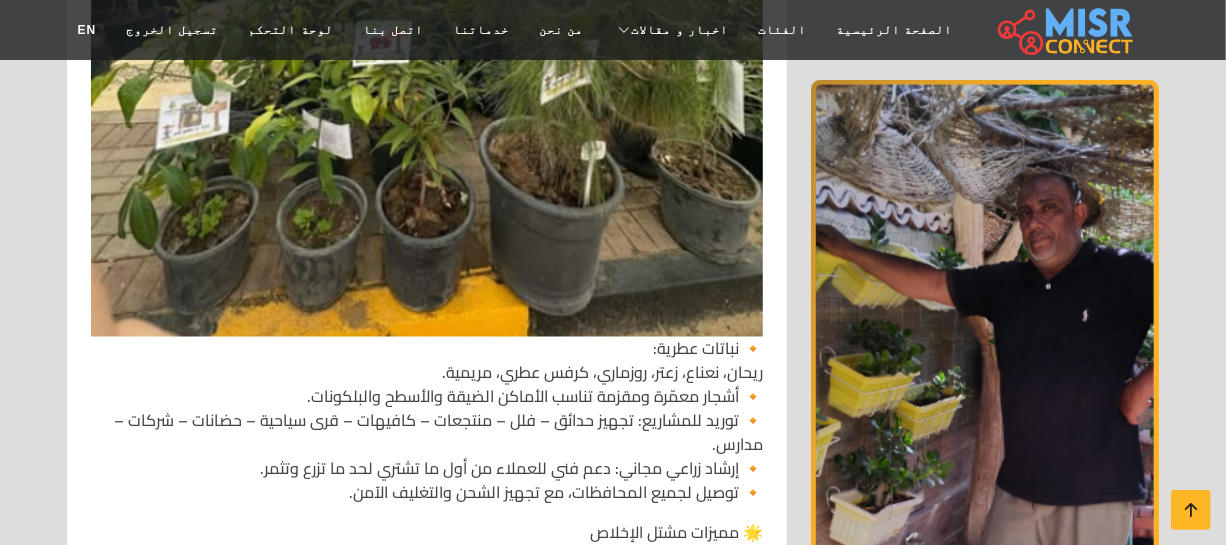 scroll, scrollTop: 4909, scrollLeft: 0, axis: vertical 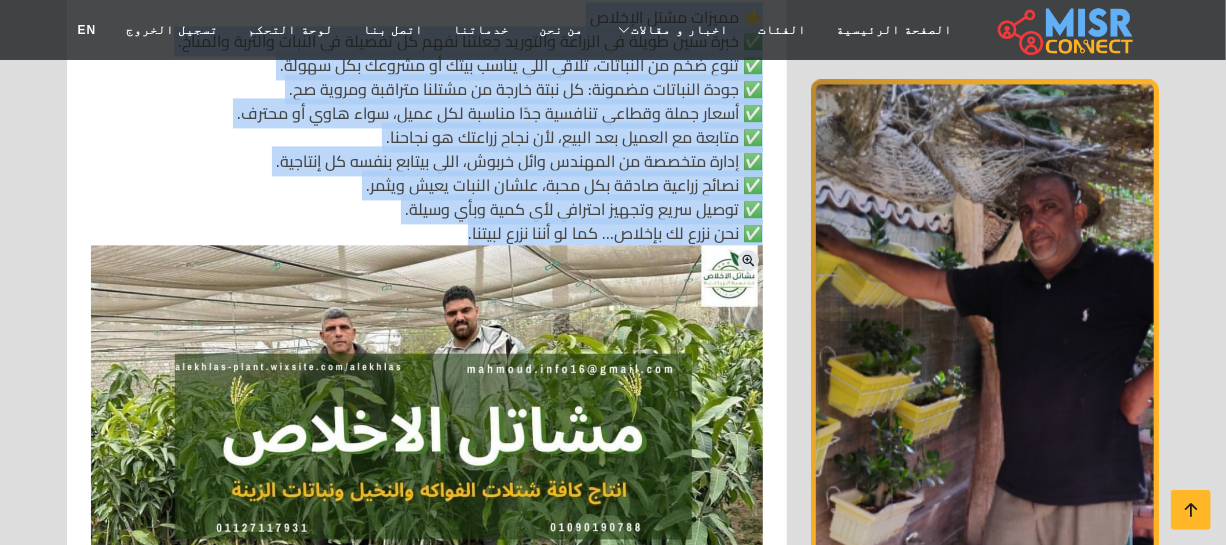drag, startPoint x: 760, startPoint y: 200, endPoint x: 413, endPoint y: 210, distance: 347.14407 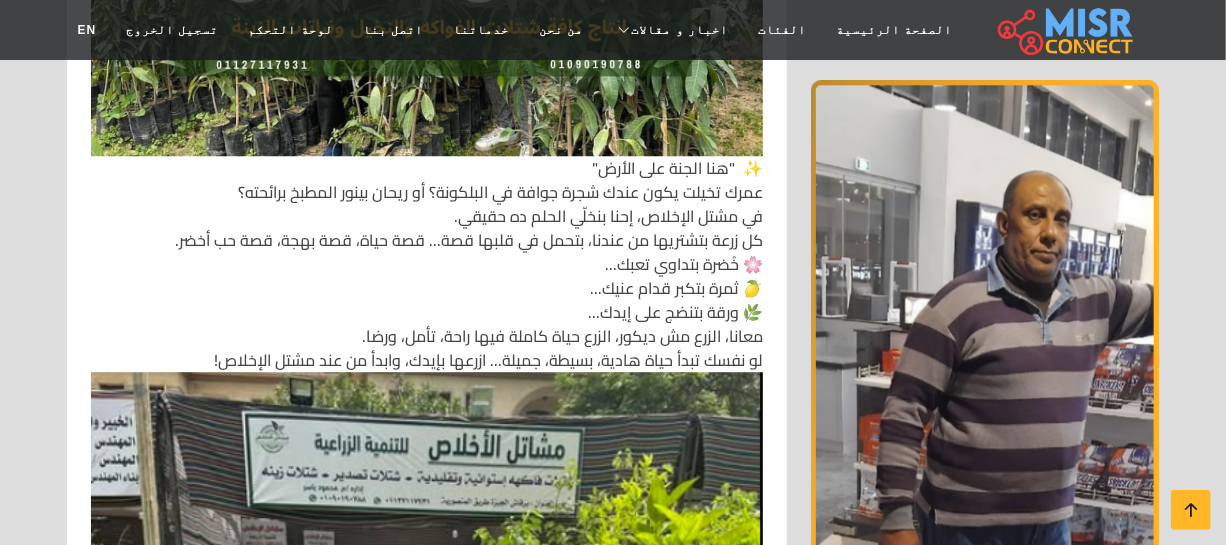 scroll, scrollTop: 5636, scrollLeft: 0, axis: vertical 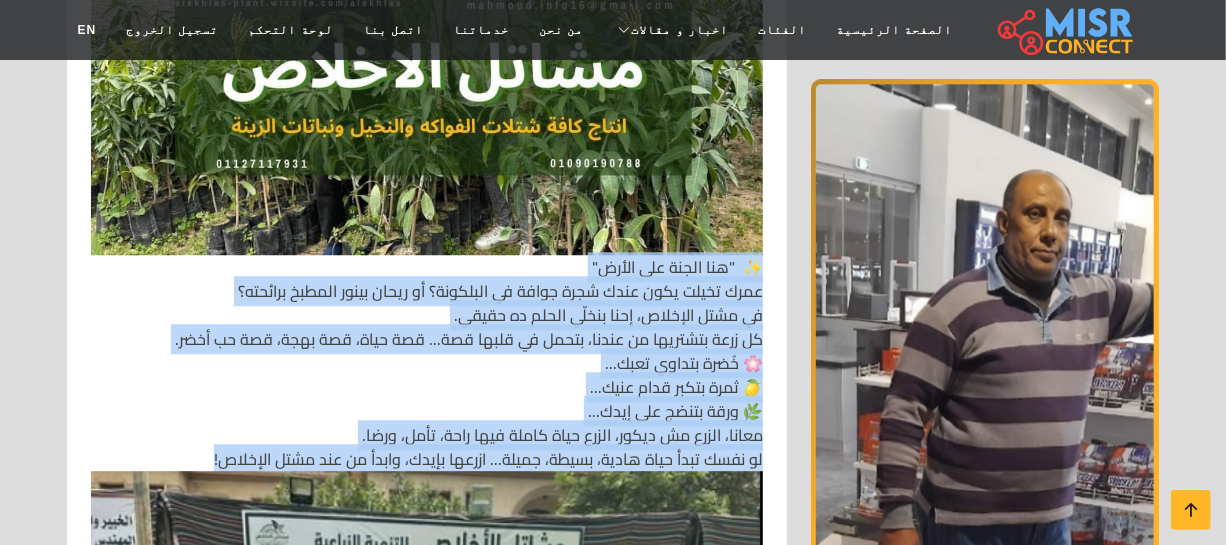 drag, startPoint x: 762, startPoint y: 253, endPoint x: 175, endPoint y: 458, distance: 621.76685 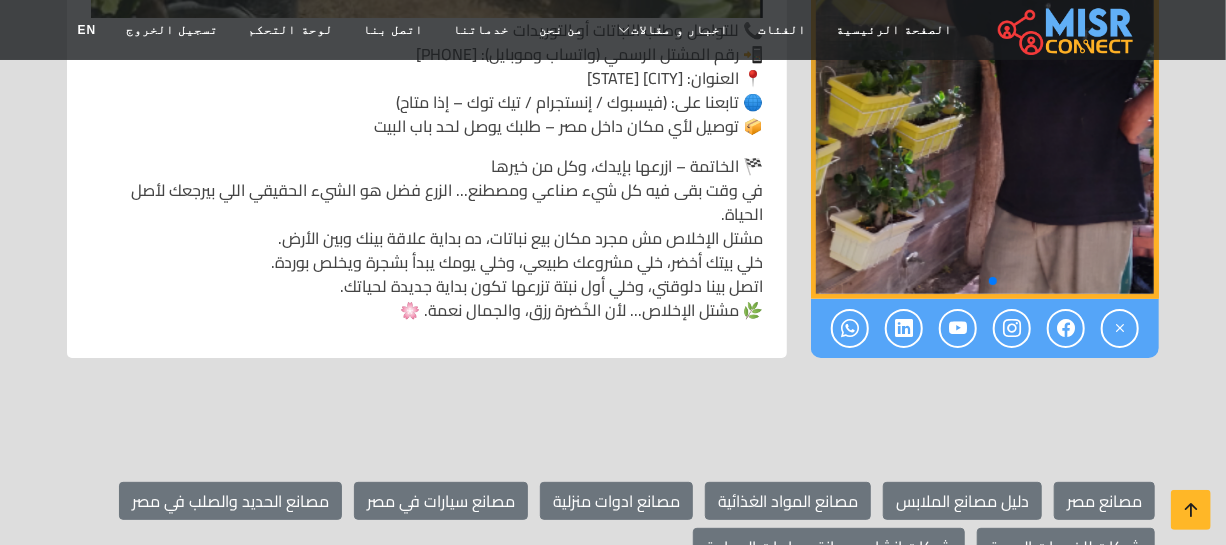 scroll, scrollTop: 6636, scrollLeft: 0, axis: vertical 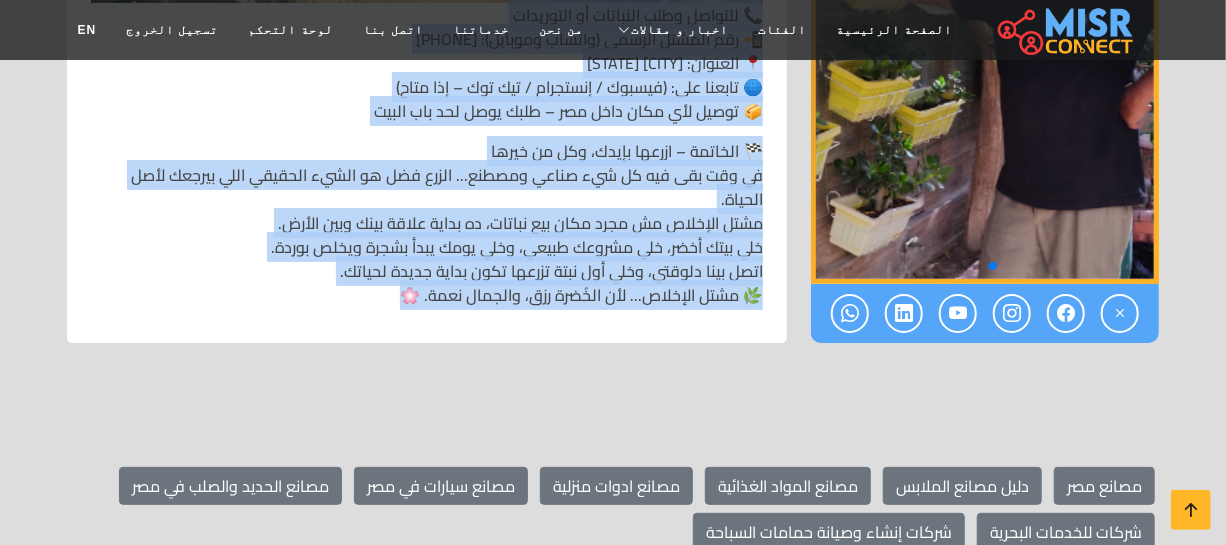 drag, startPoint x: 763, startPoint y: 194, endPoint x: 400, endPoint y: 308, distance: 380.47995 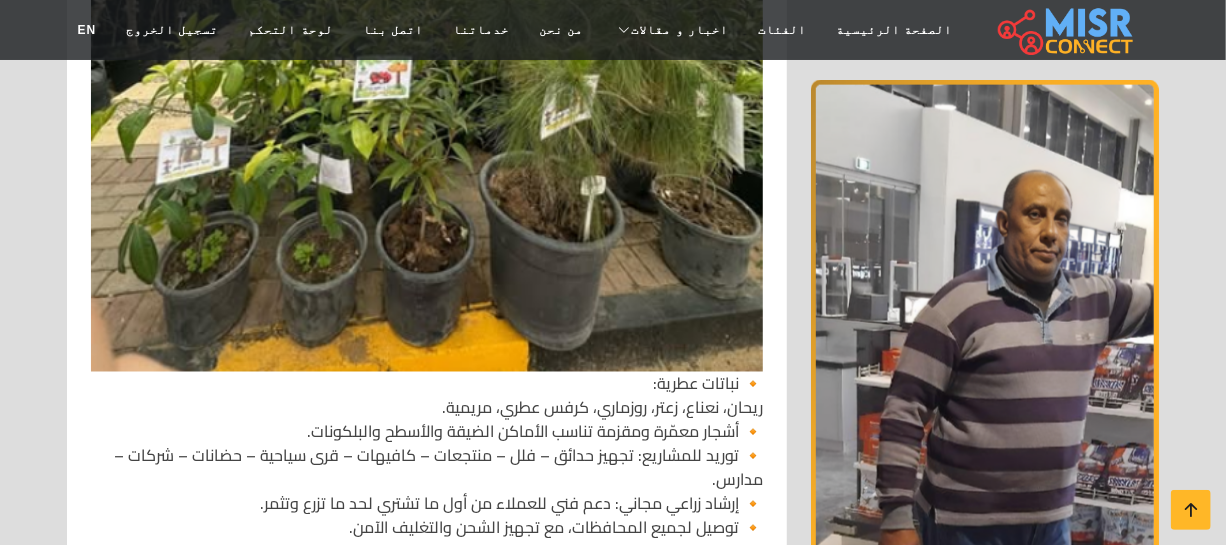 scroll, scrollTop: 4636, scrollLeft: 0, axis: vertical 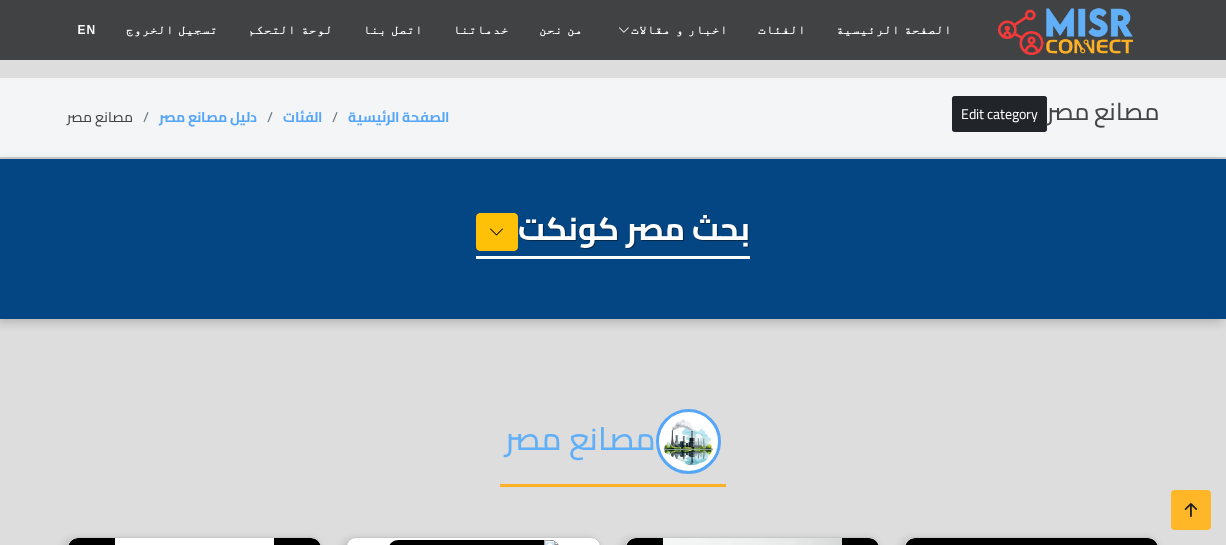 select on "**********" 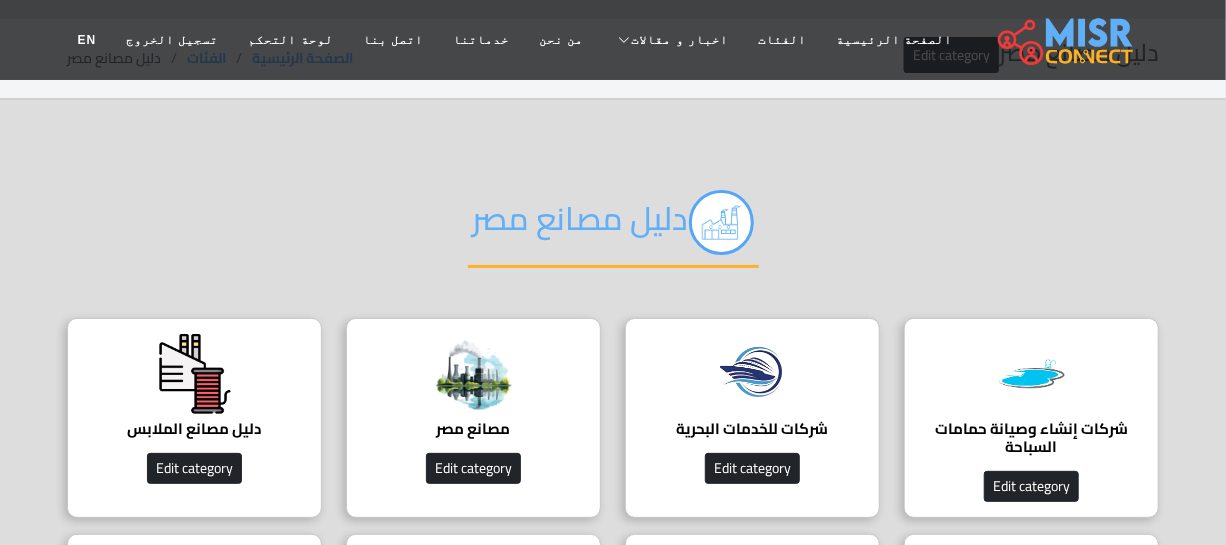 scroll, scrollTop: 90, scrollLeft: 0, axis: vertical 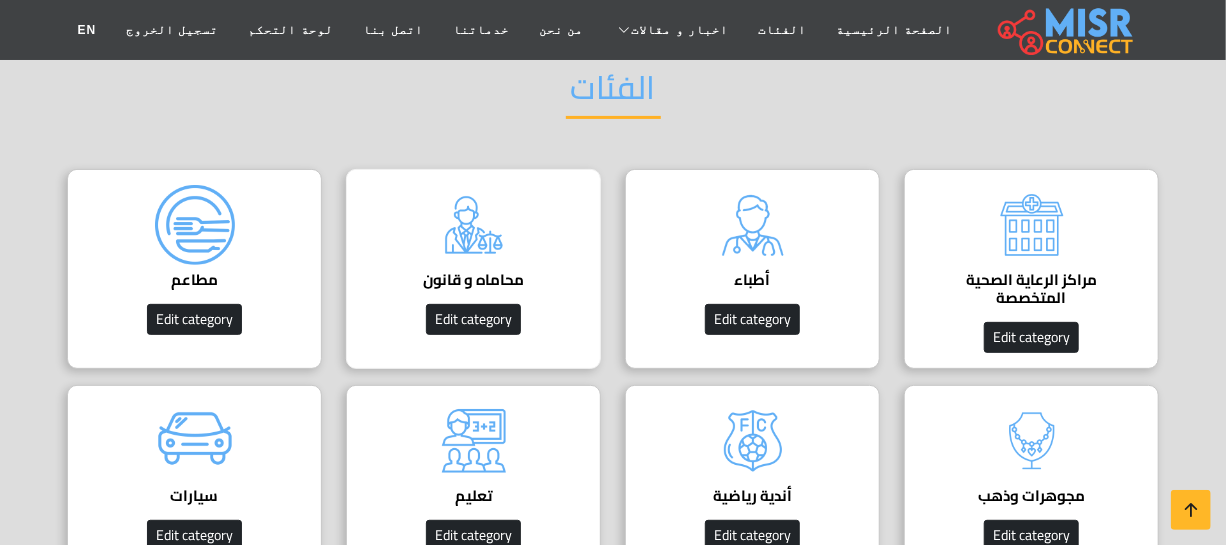 click at bounding box center (474, 225) 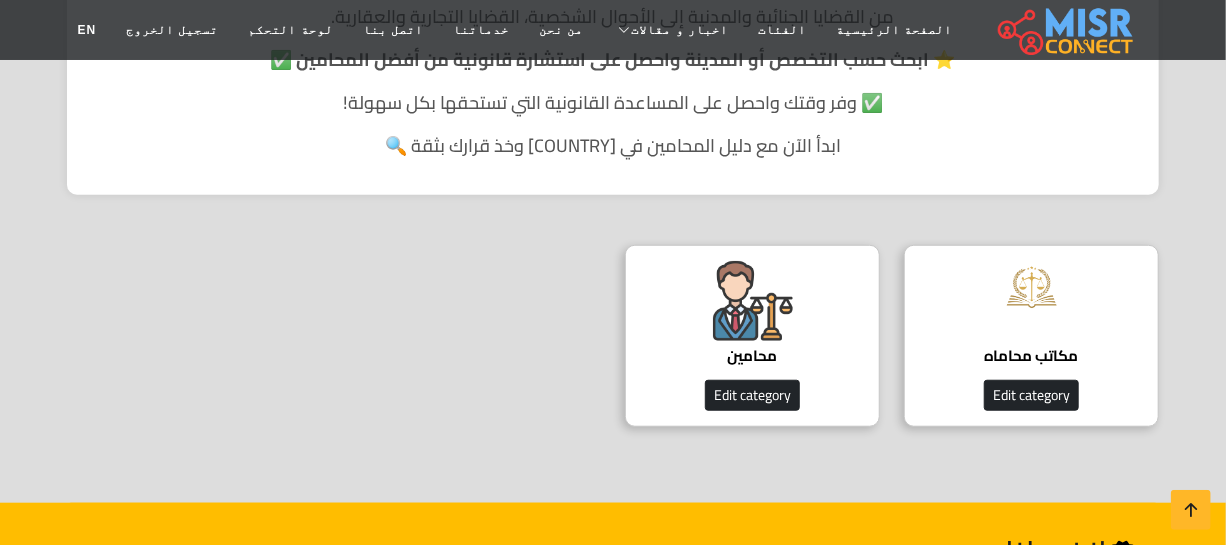 scroll, scrollTop: 545, scrollLeft: 0, axis: vertical 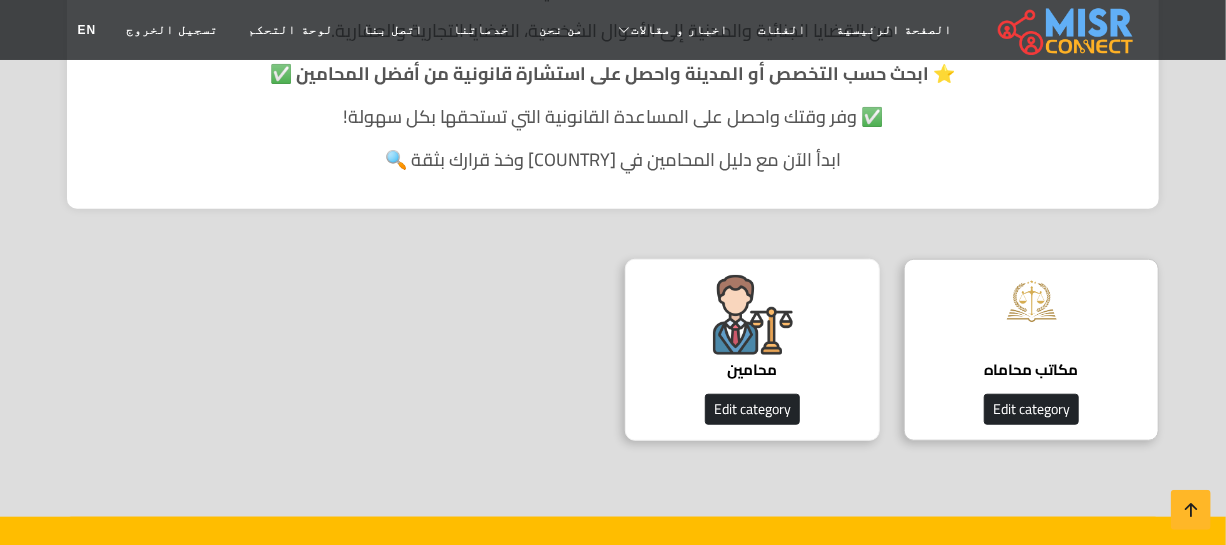 click at bounding box center (753, 315) 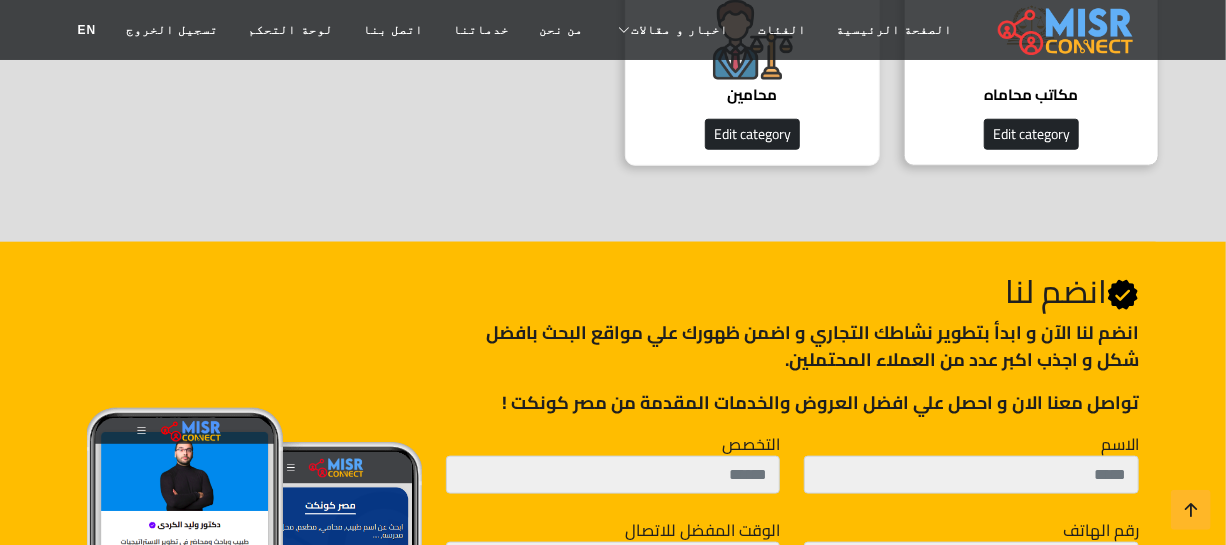 scroll, scrollTop: 727, scrollLeft: 0, axis: vertical 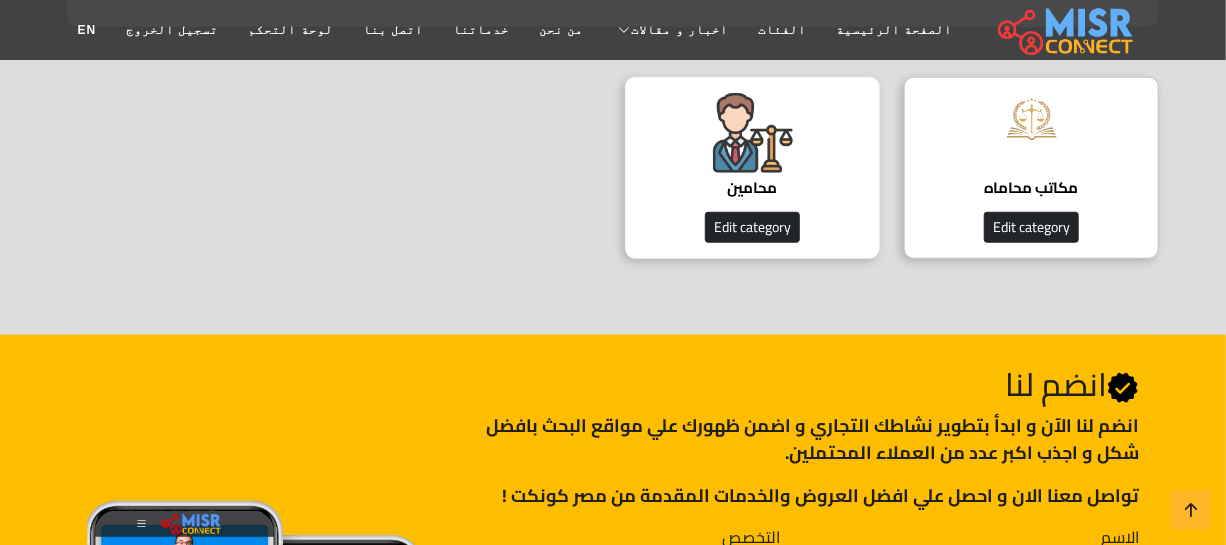 click on "محامين" at bounding box center (752, 188) 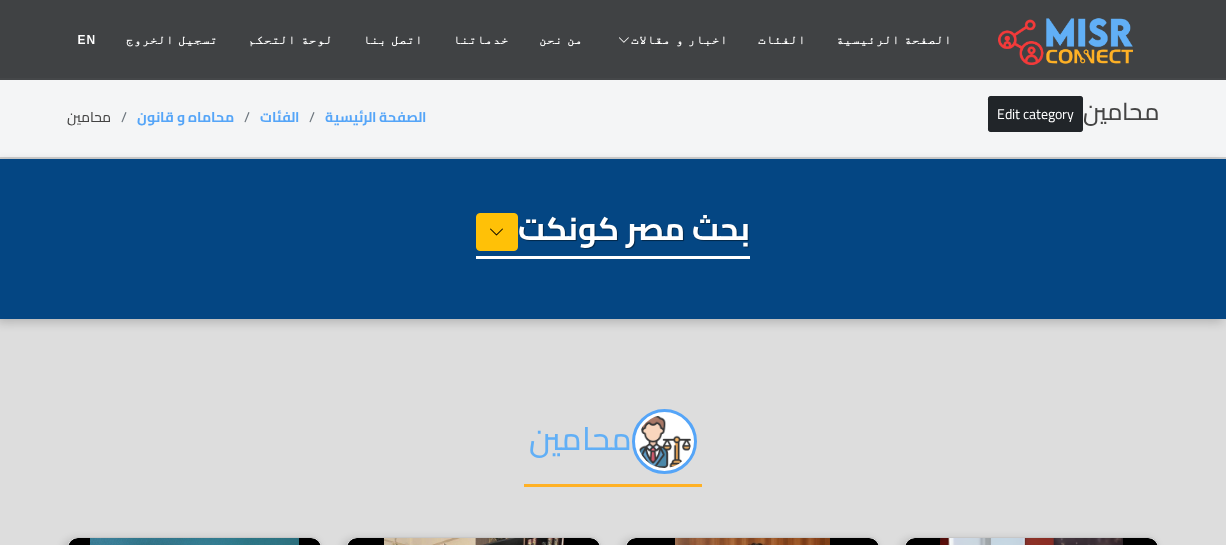 select on "**********" 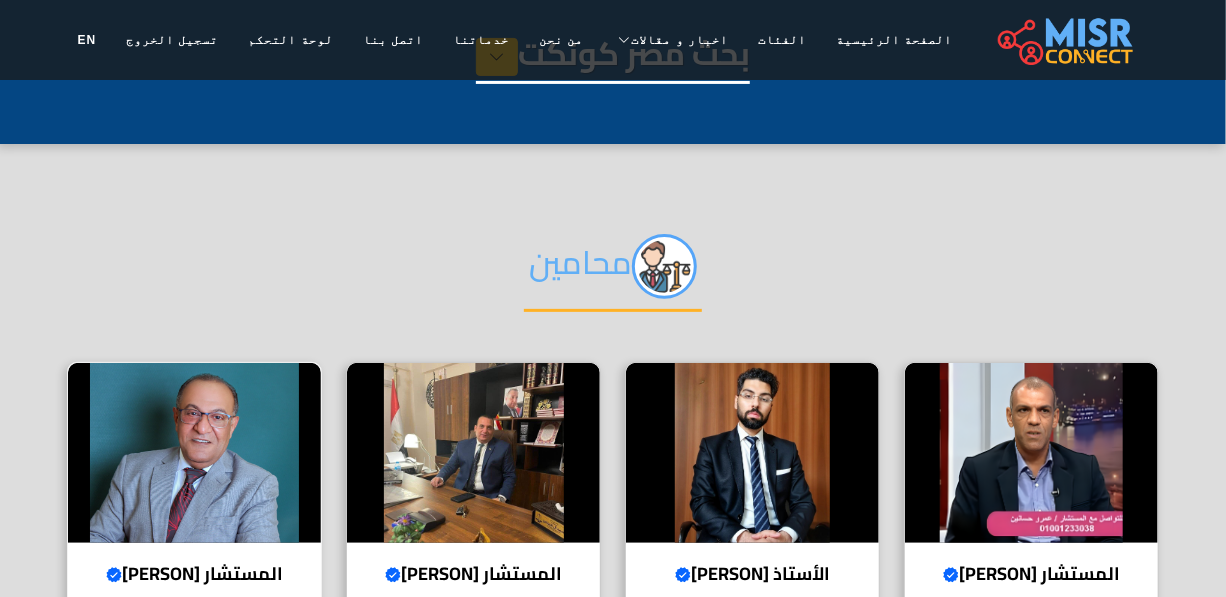 scroll, scrollTop: 272, scrollLeft: 0, axis: vertical 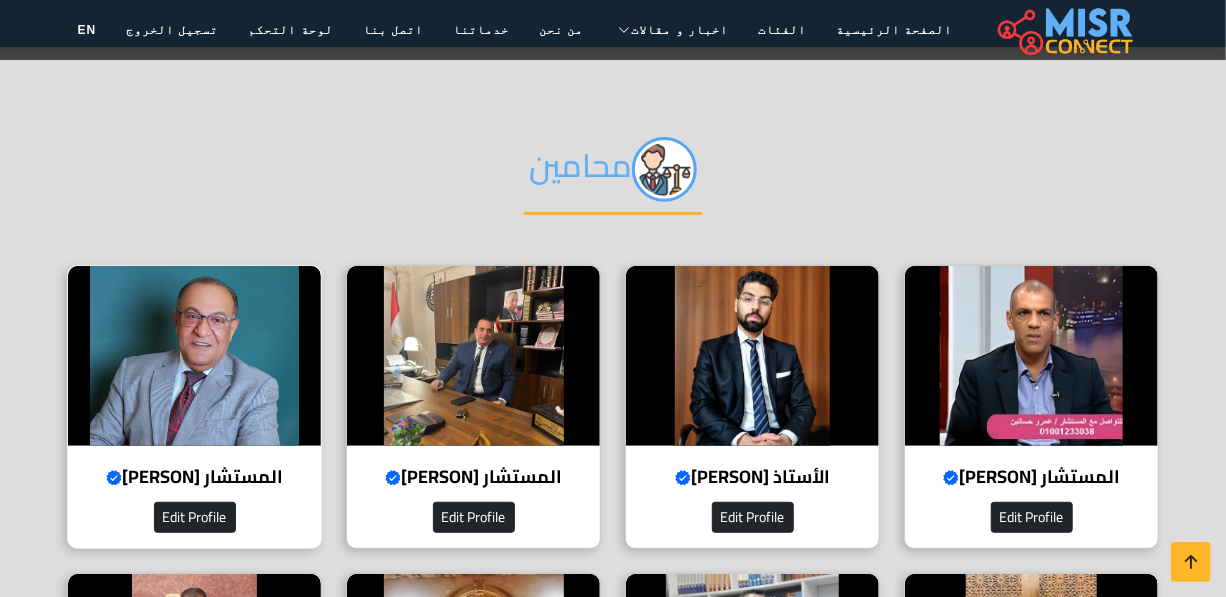 click at bounding box center [194, 356] 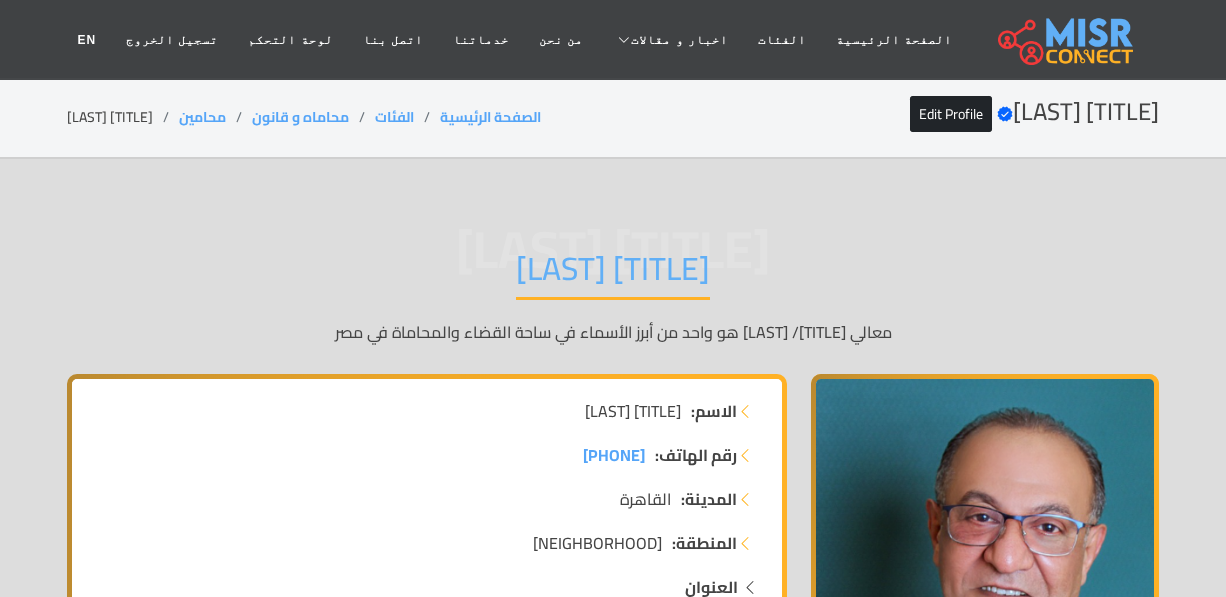 scroll, scrollTop: 0, scrollLeft: 0, axis: both 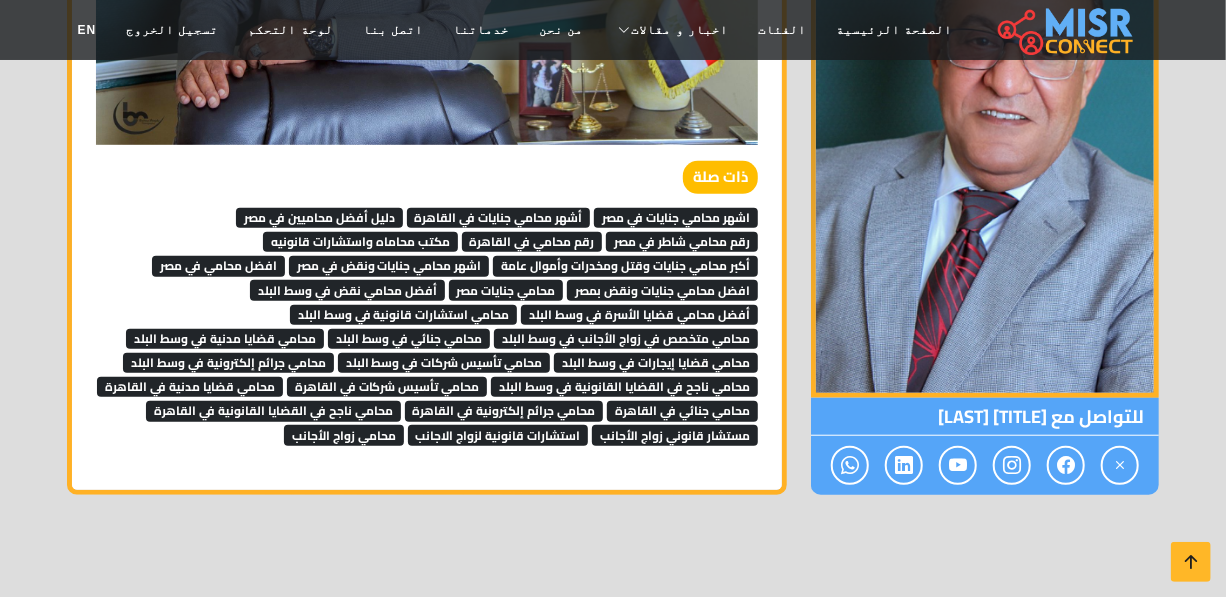 click on "مستشار قانوني زواج الأجانب" at bounding box center (675, 435) 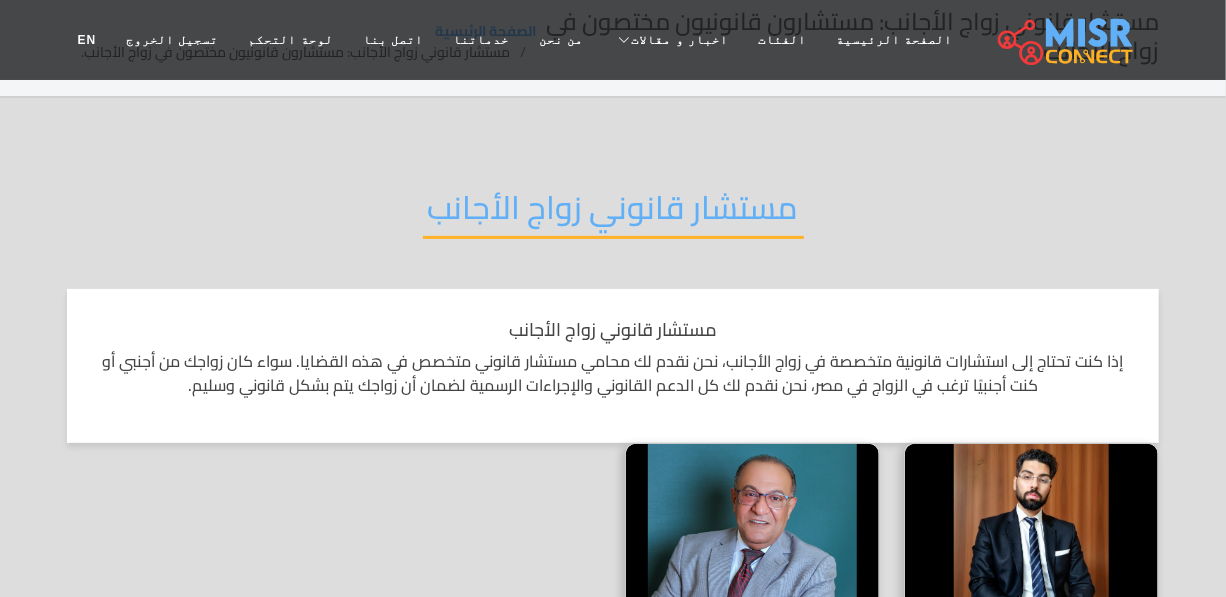 scroll, scrollTop: 0, scrollLeft: 0, axis: both 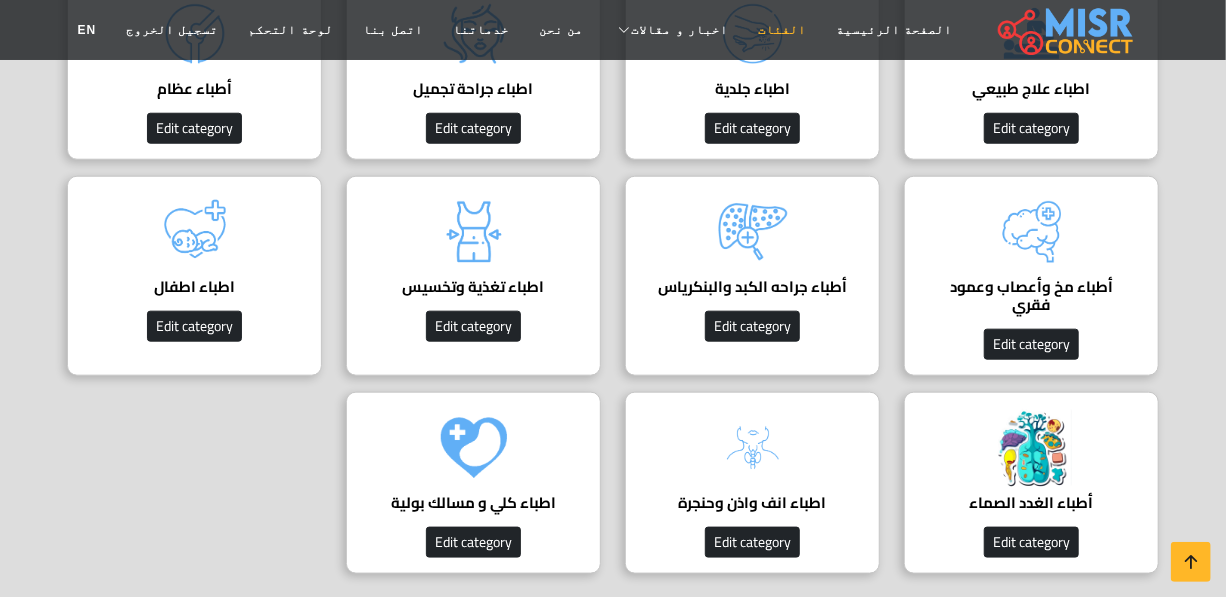 click on "الفئات" at bounding box center (782, 30) 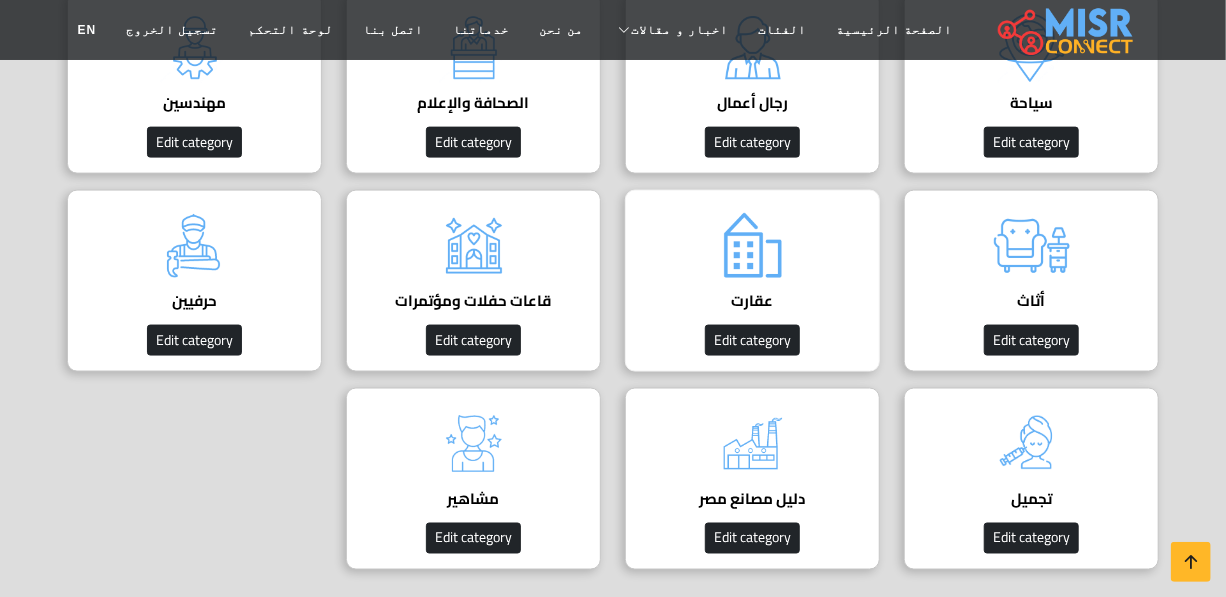 scroll, scrollTop: 1272, scrollLeft: 0, axis: vertical 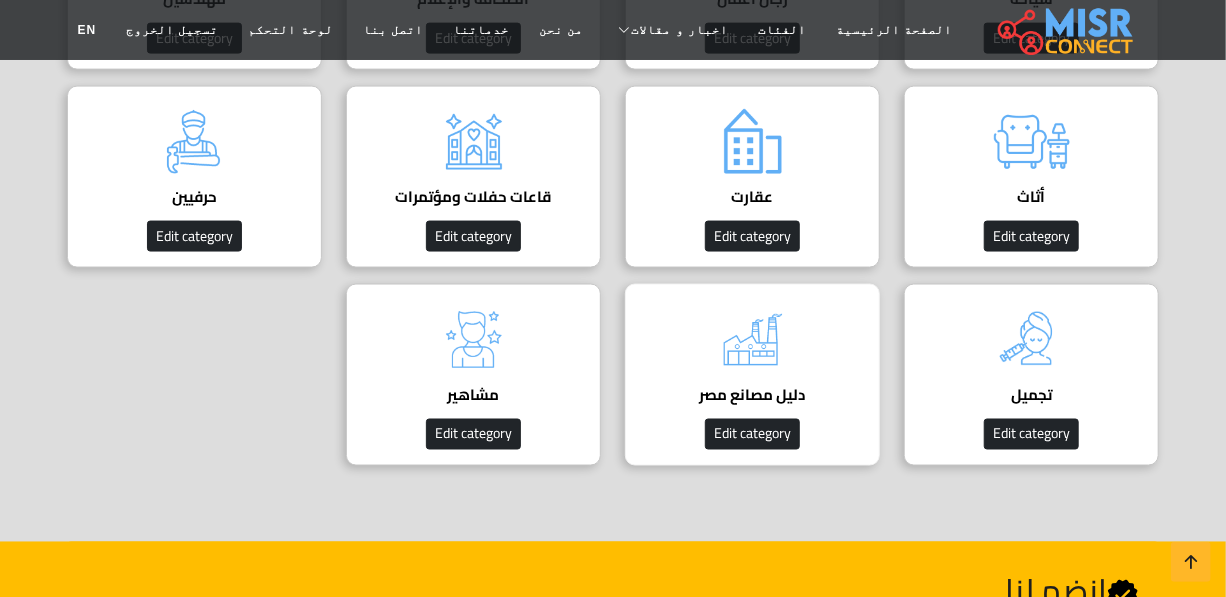 click at bounding box center (753, 340) 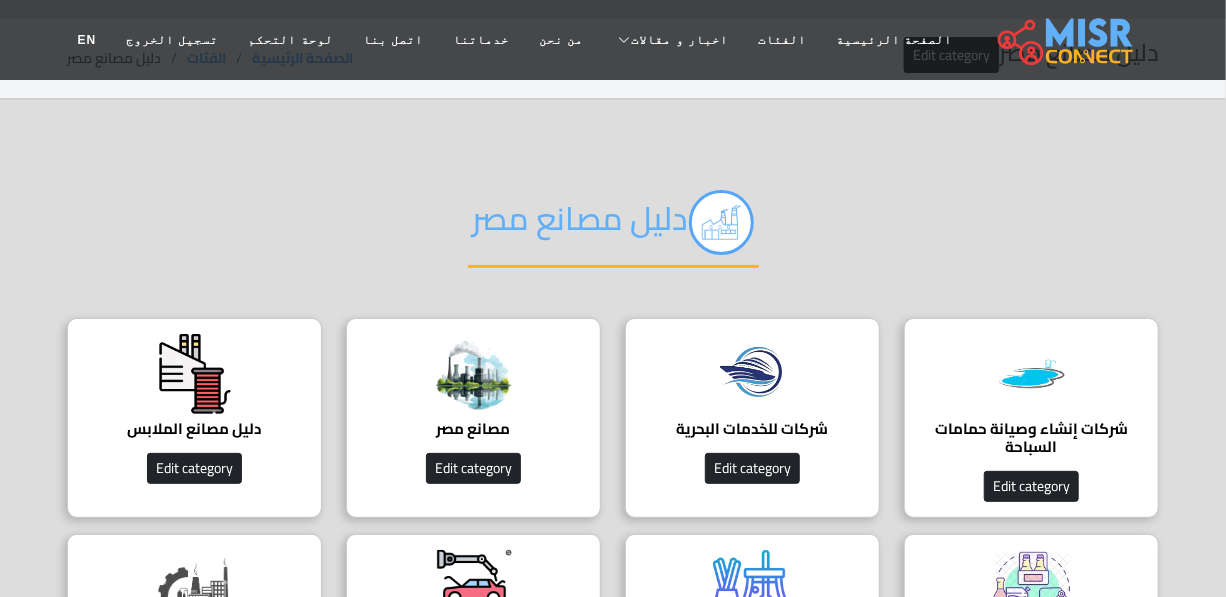 scroll, scrollTop: 90, scrollLeft: 0, axis: vertical 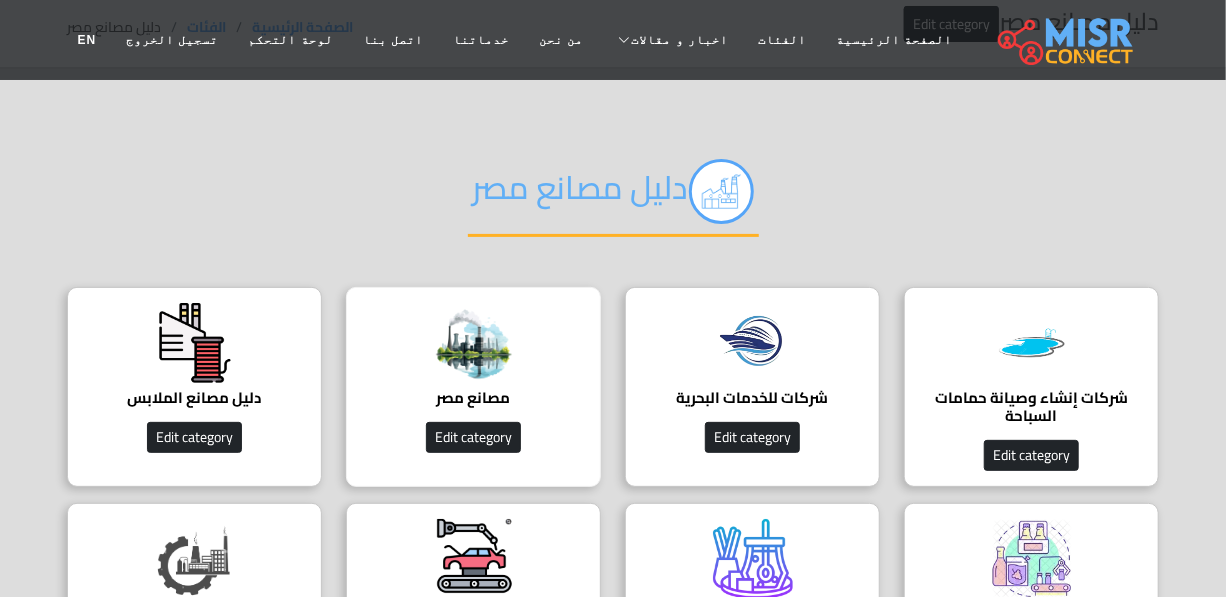 click at bounding box center (474, 343) 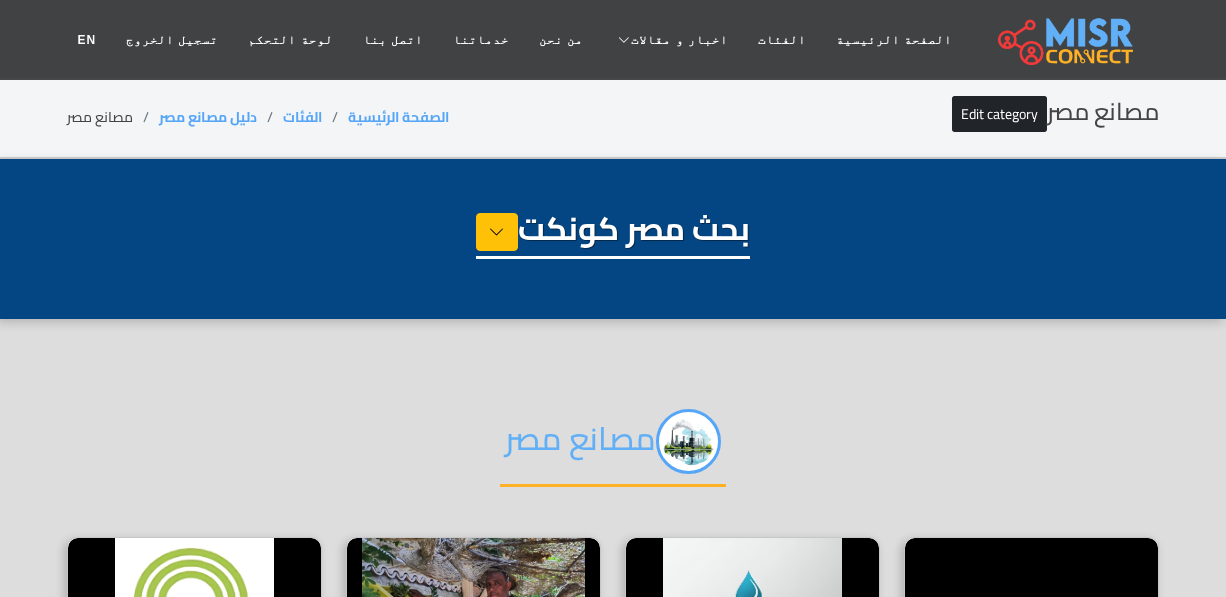 select on "**********" 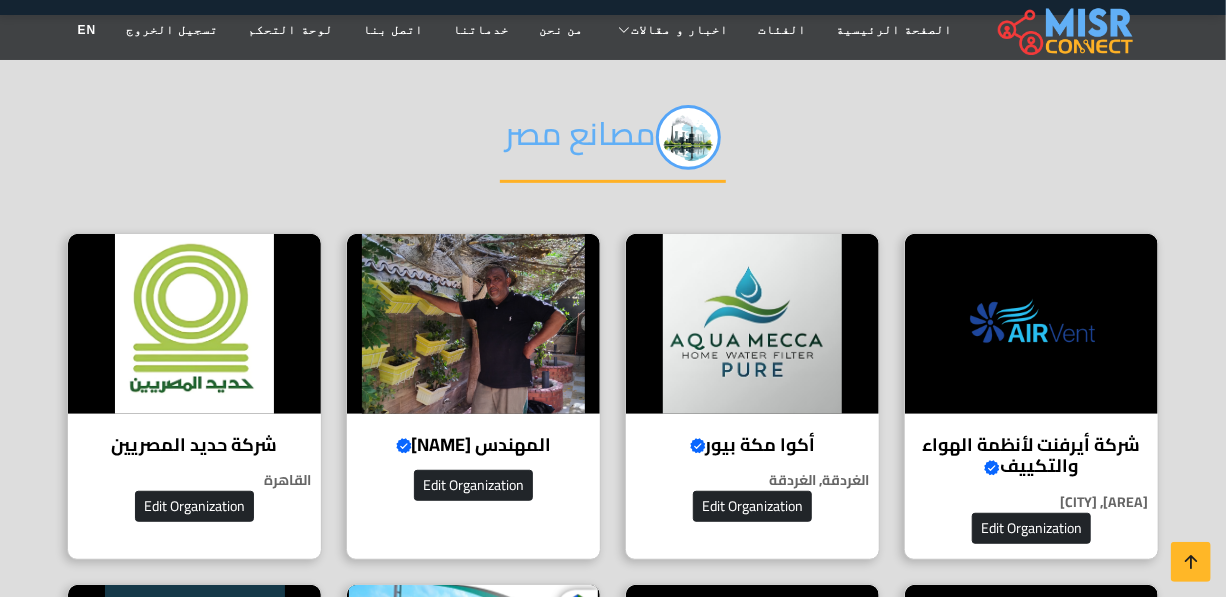 scroll, scrollTop: 272, scrollLeft: 0, axis: vertical 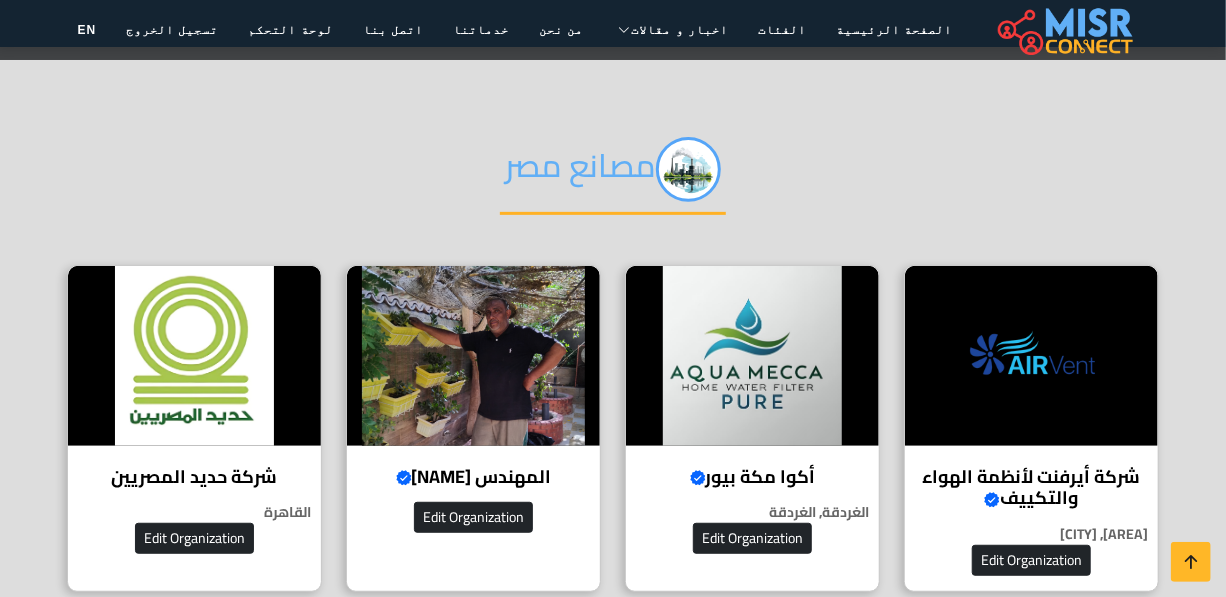 drag, startPoint x: 488, startPoint y: 175, endPoint x: 665, endPoint y: 147, distance: 179.201 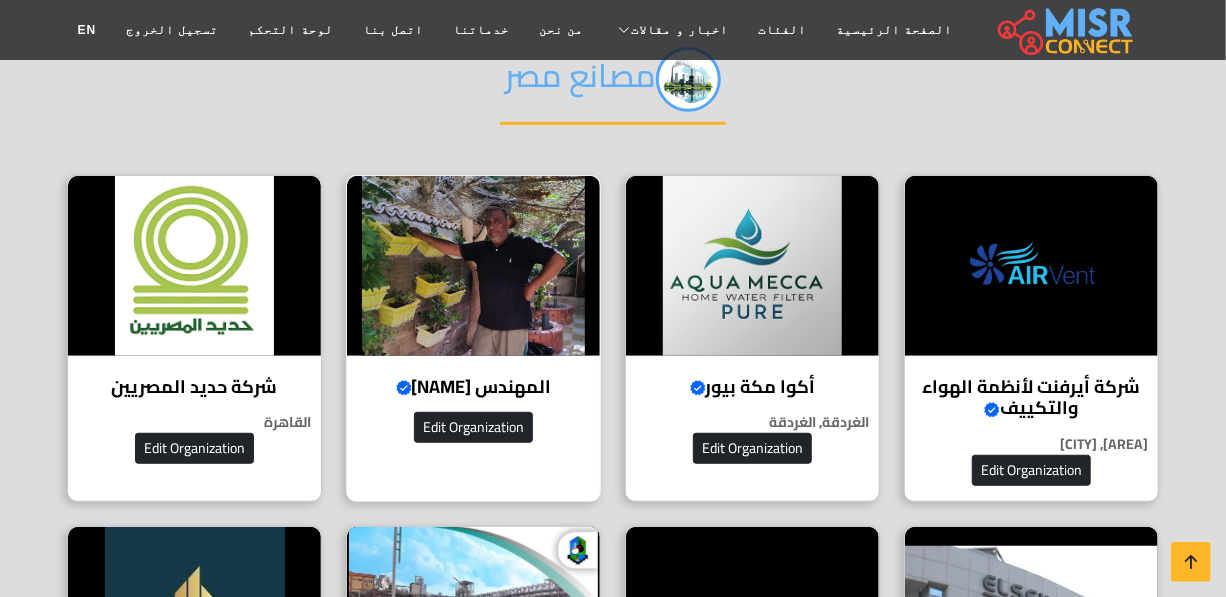 scroll, scrollTop: 363, scrollLeft: 0, axis: vertical 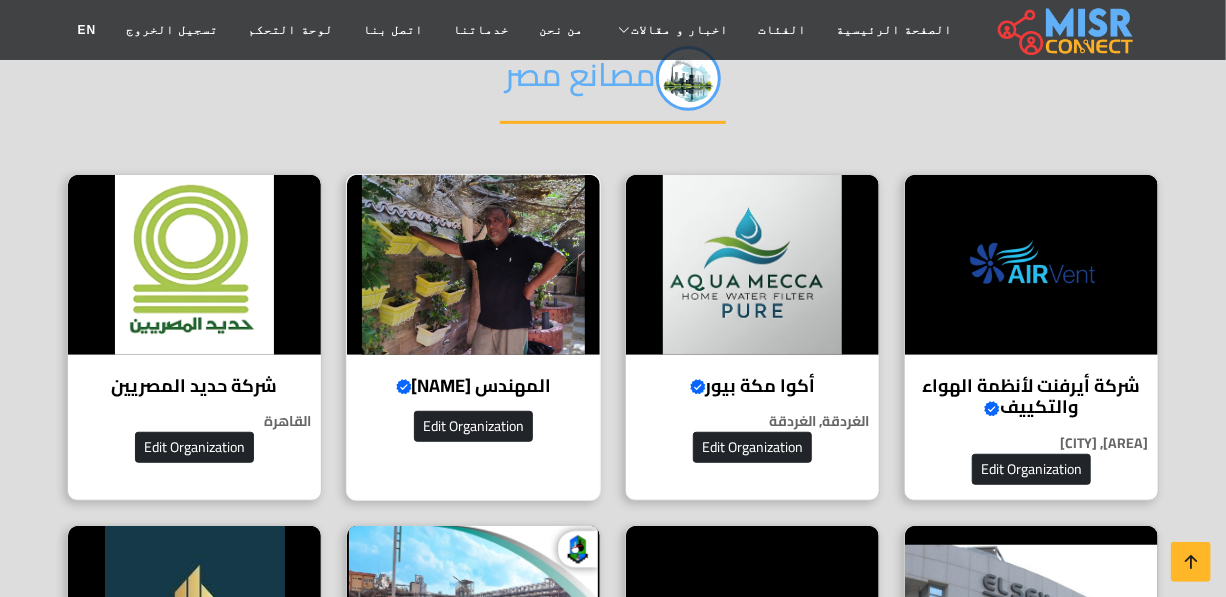 click at bounding box center [473, 265] 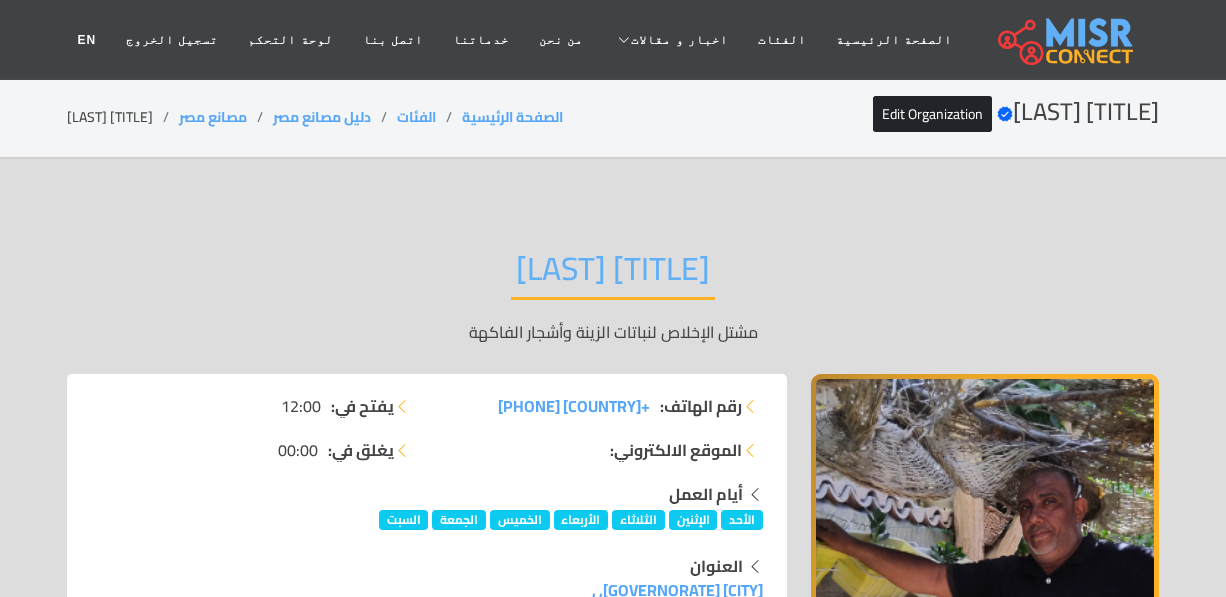 scroll, scrollTop: 0, scrollLeft: 0, axis: both 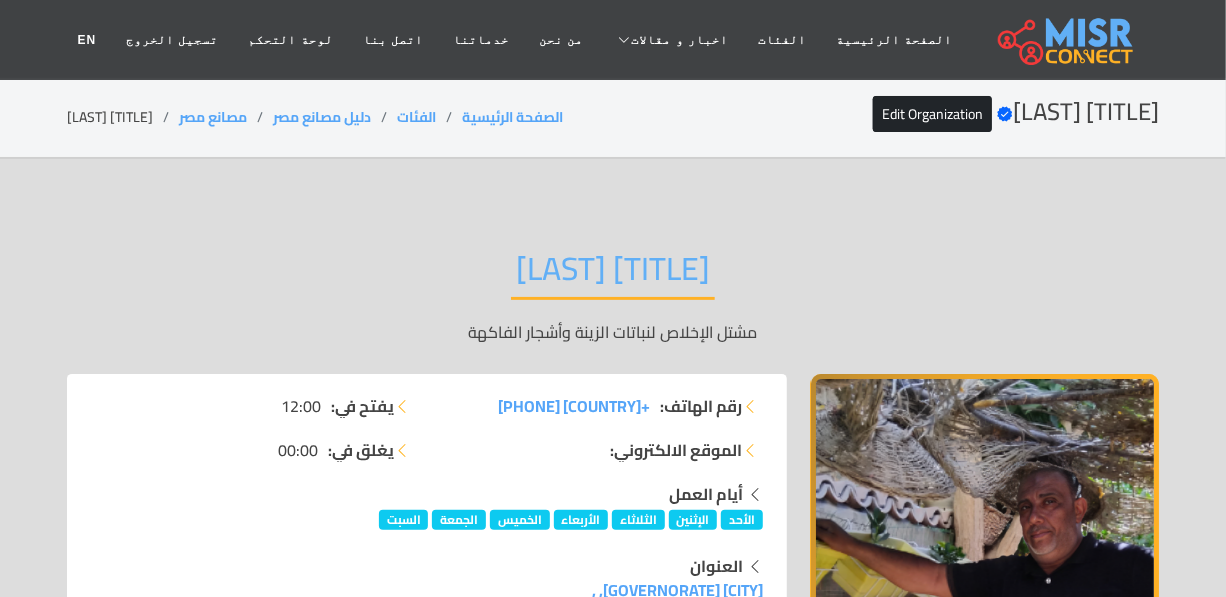 click on "[TITLE] [LAST]" at bounding box center [613, 274] 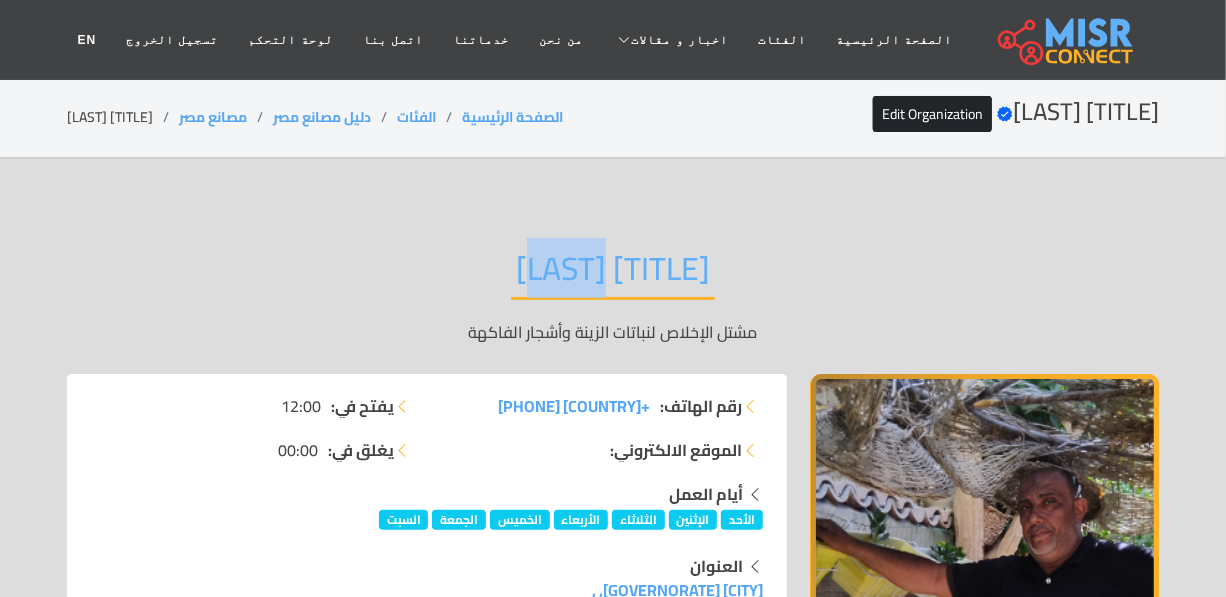click on "[TITLE] [LAST]" at bounding box center [613, 274] 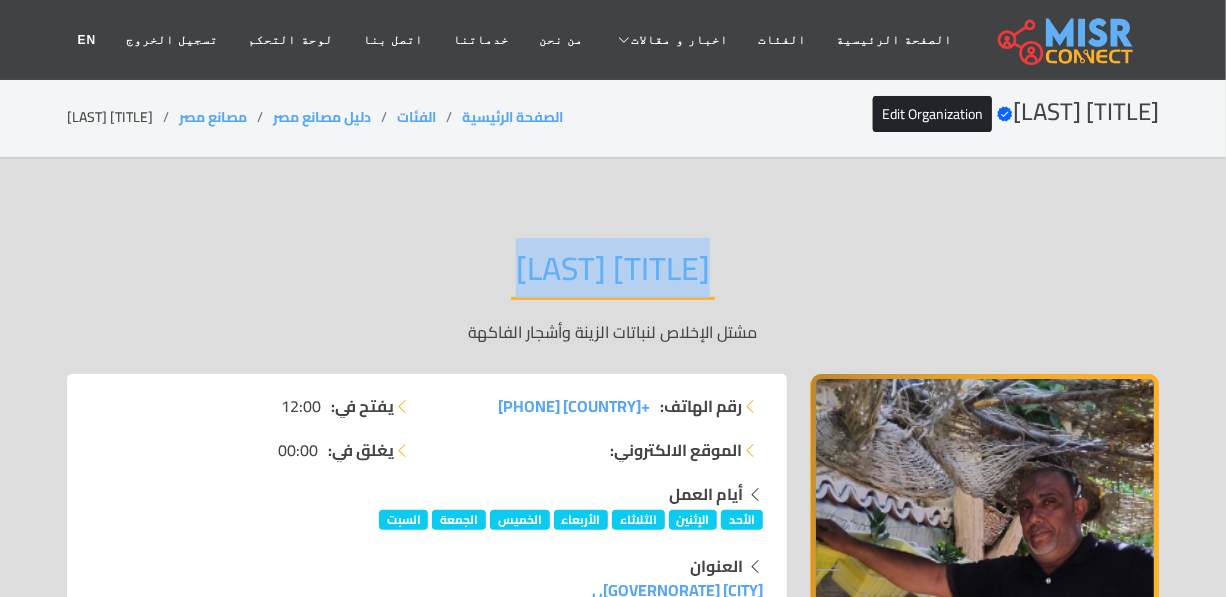 click on "[TITLE] [LAST]" at bounding box center [613, 274] 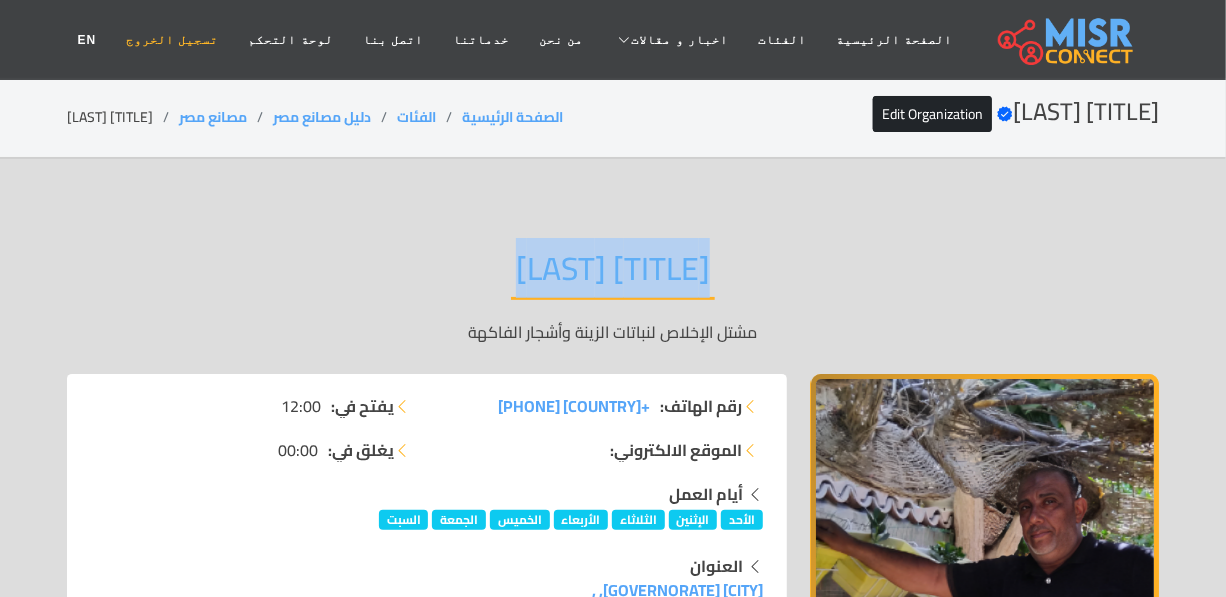 copy on "[TITLE] [LAST]" 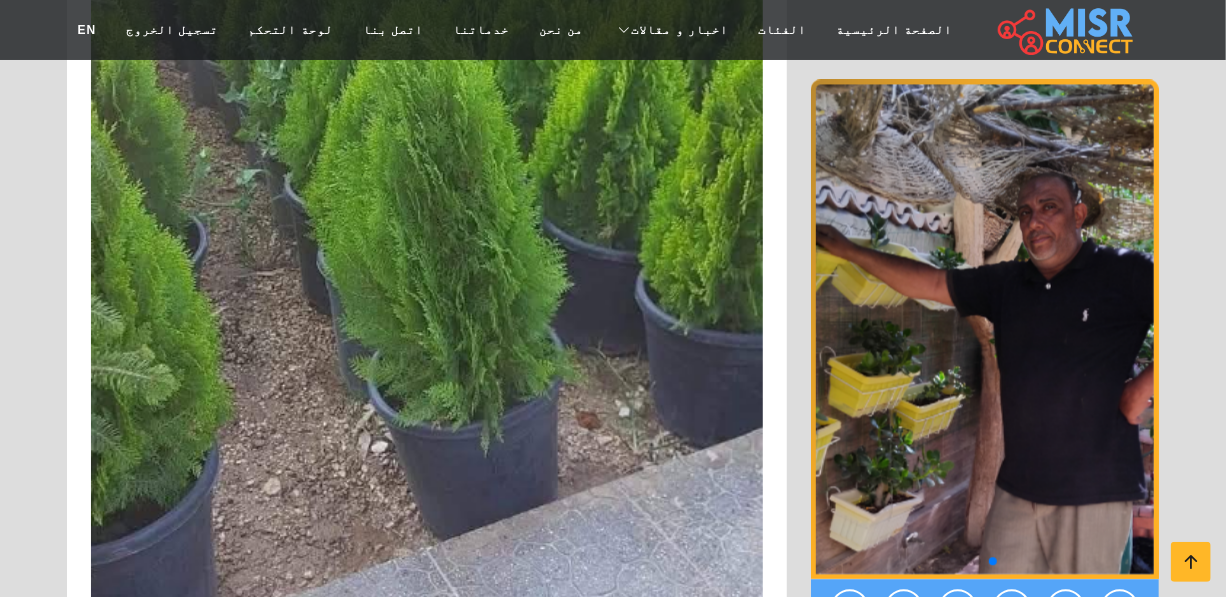 scroll, scrollTop: 2000, scrollLeft: 0, axis: vertical 